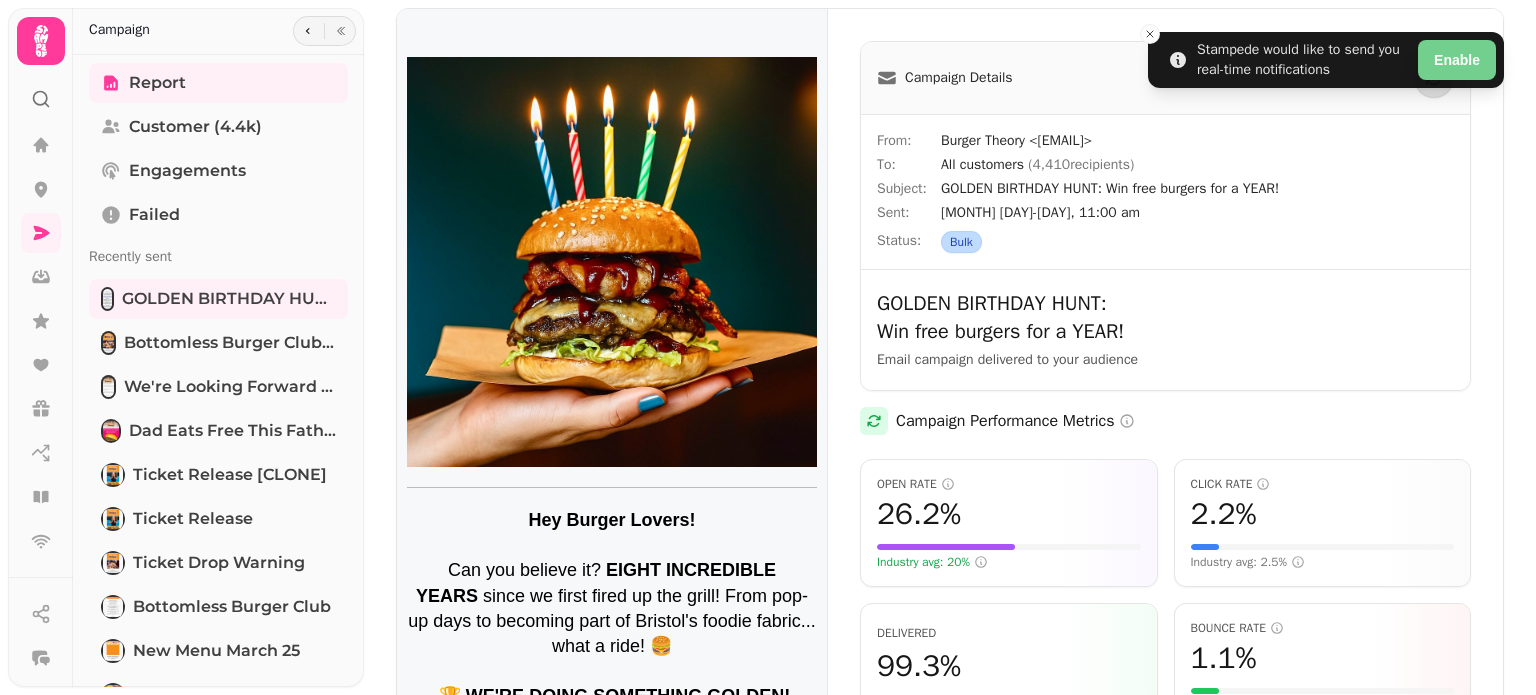 scroll, scrollTop: 0, scrollLeft: 0, axis: both 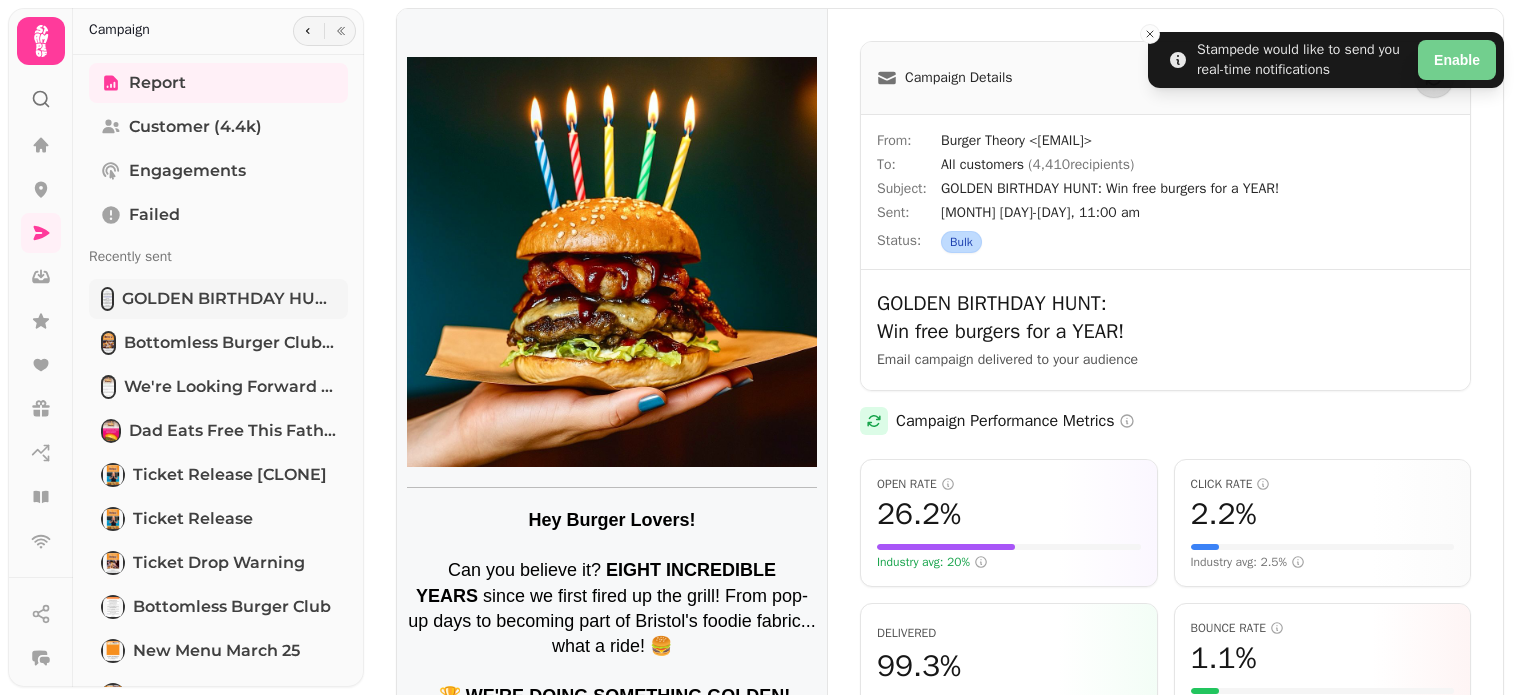 click on "GOLDEN BIRTHDAY HUNT: Win free burgers for a YEAR!" at bounding box center [229, 299] 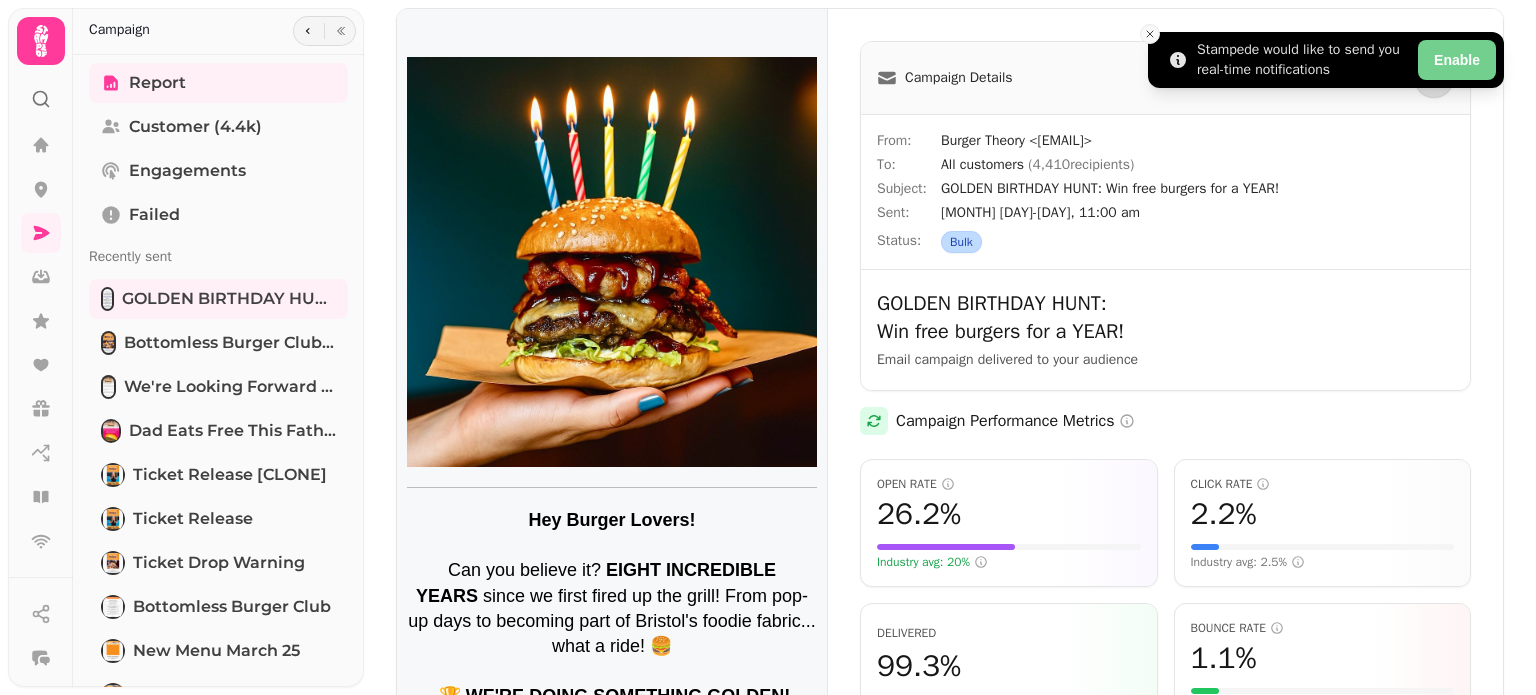 click 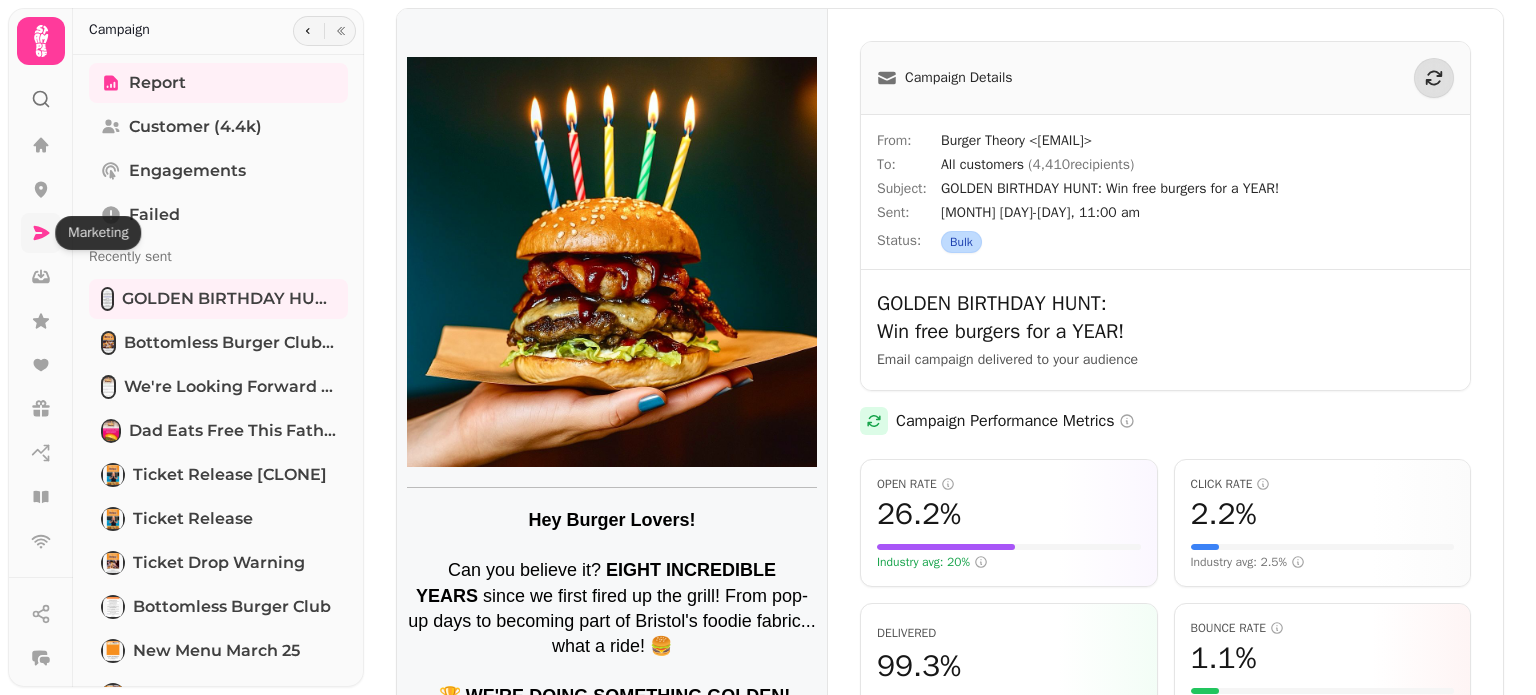 click 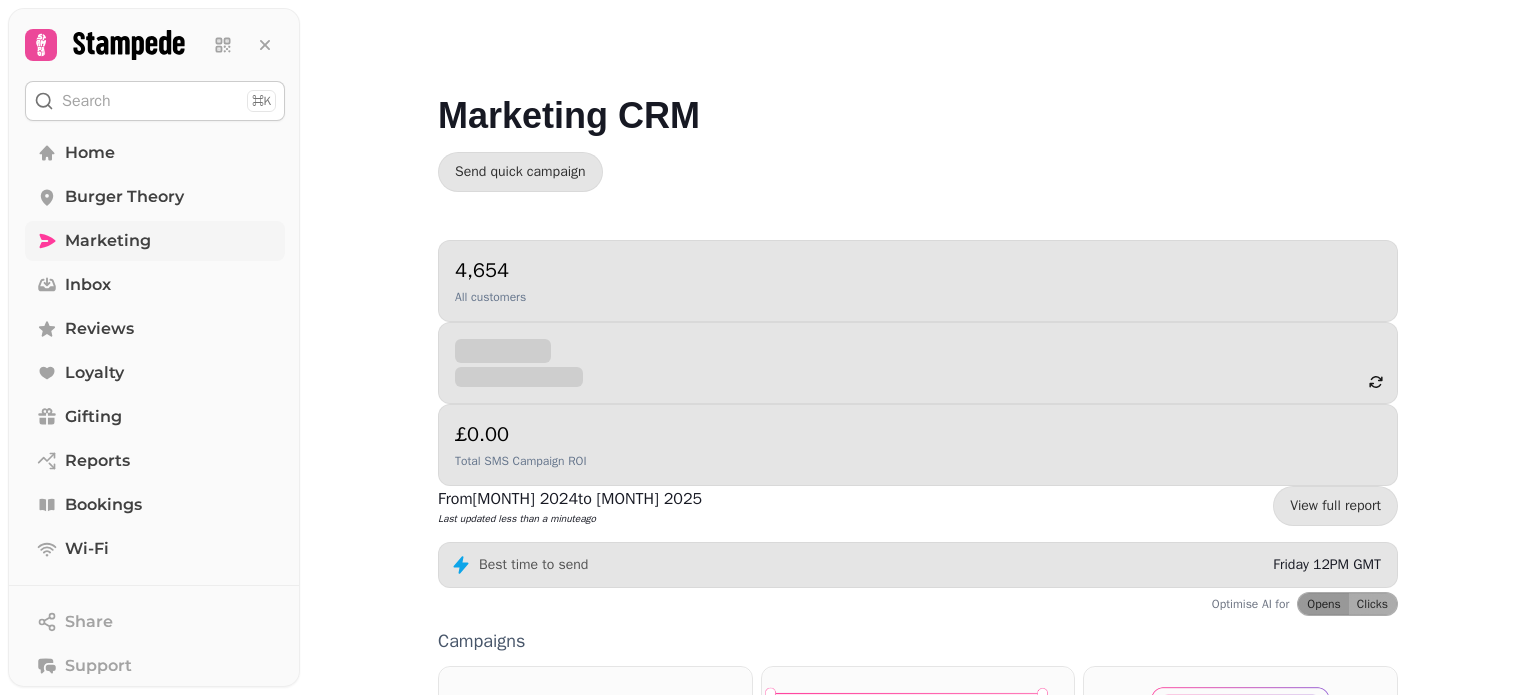 drag, startPoint x: 1528, startPoint y: 194, endPoint x: 1535, endPoint y: 460, distance: 266.0921 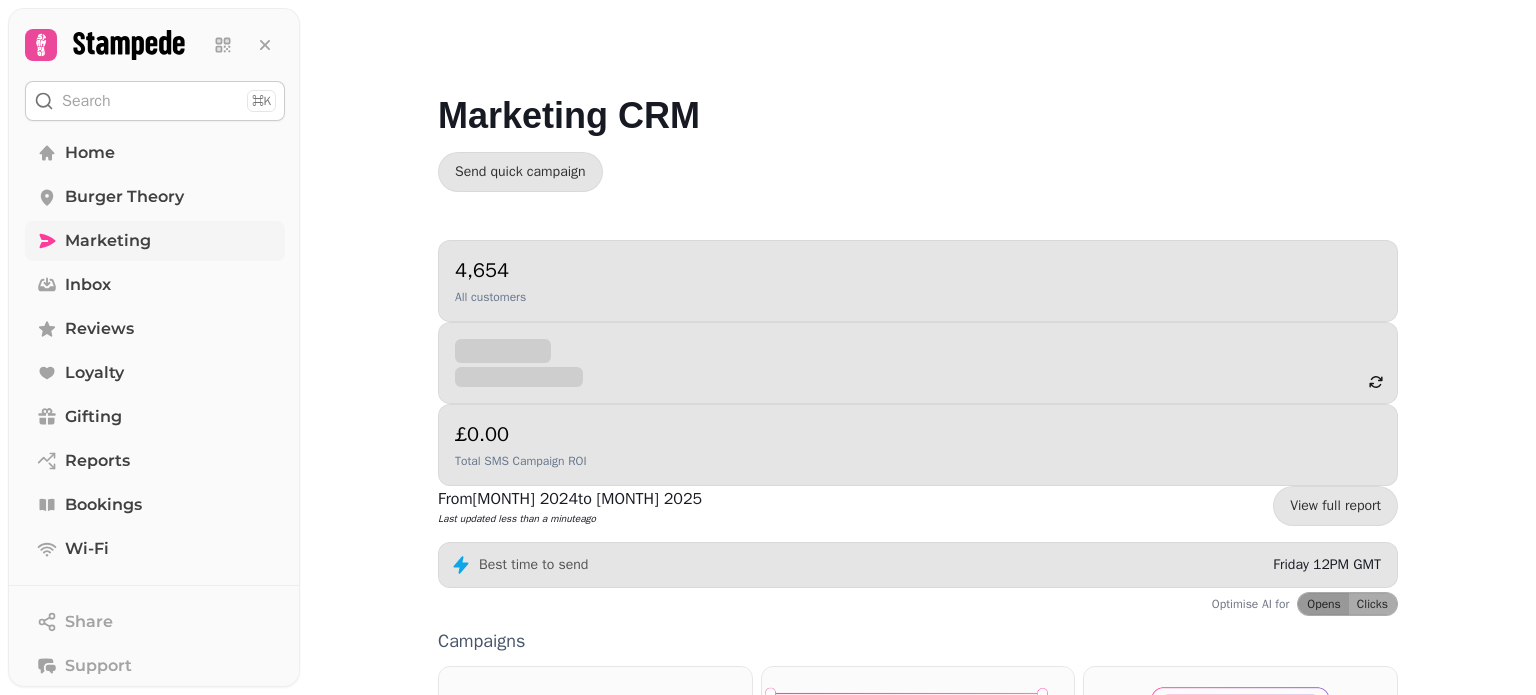drag, startPoint x: 1528, startPoint y: 369, endPoint x: 1526, endPoint y: 466, distance: 97.020615 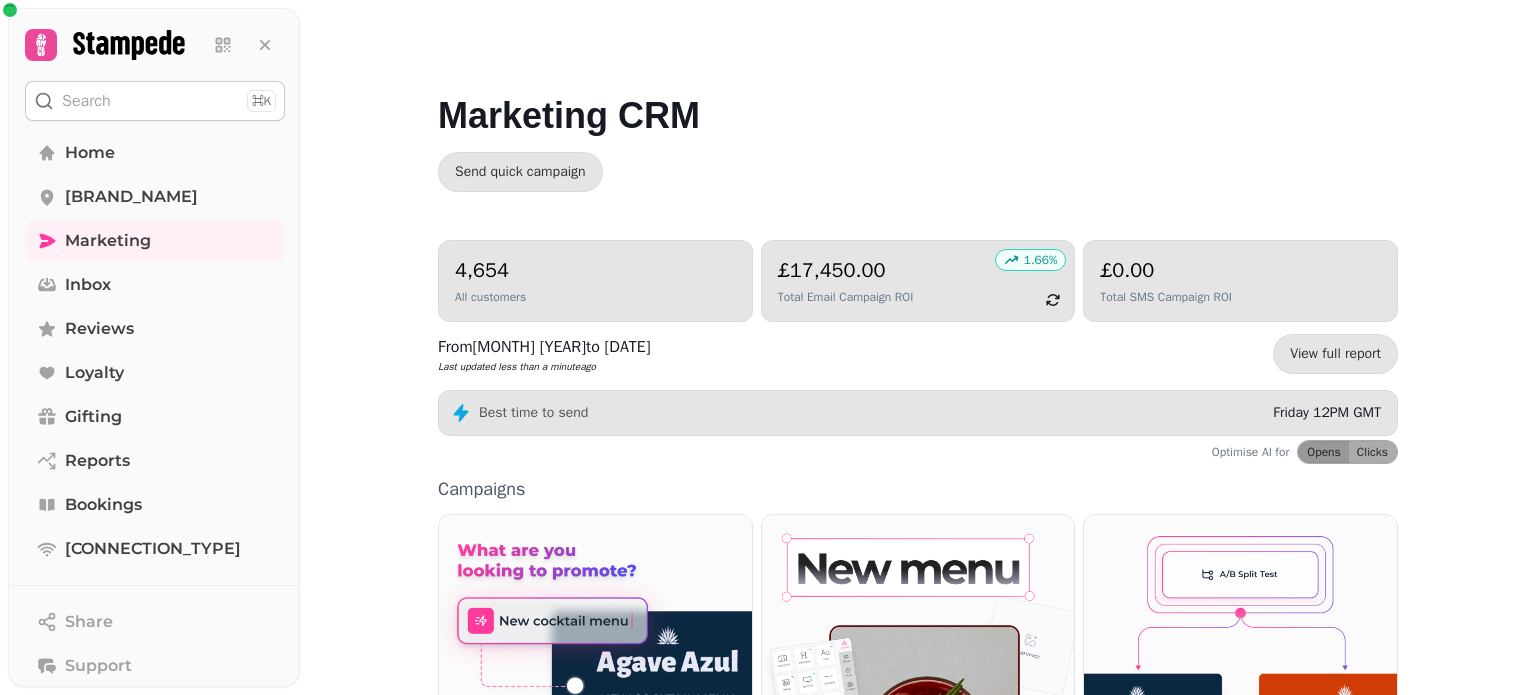 scroll, scrollTop: 0, scrollLeft: 0, axis: both 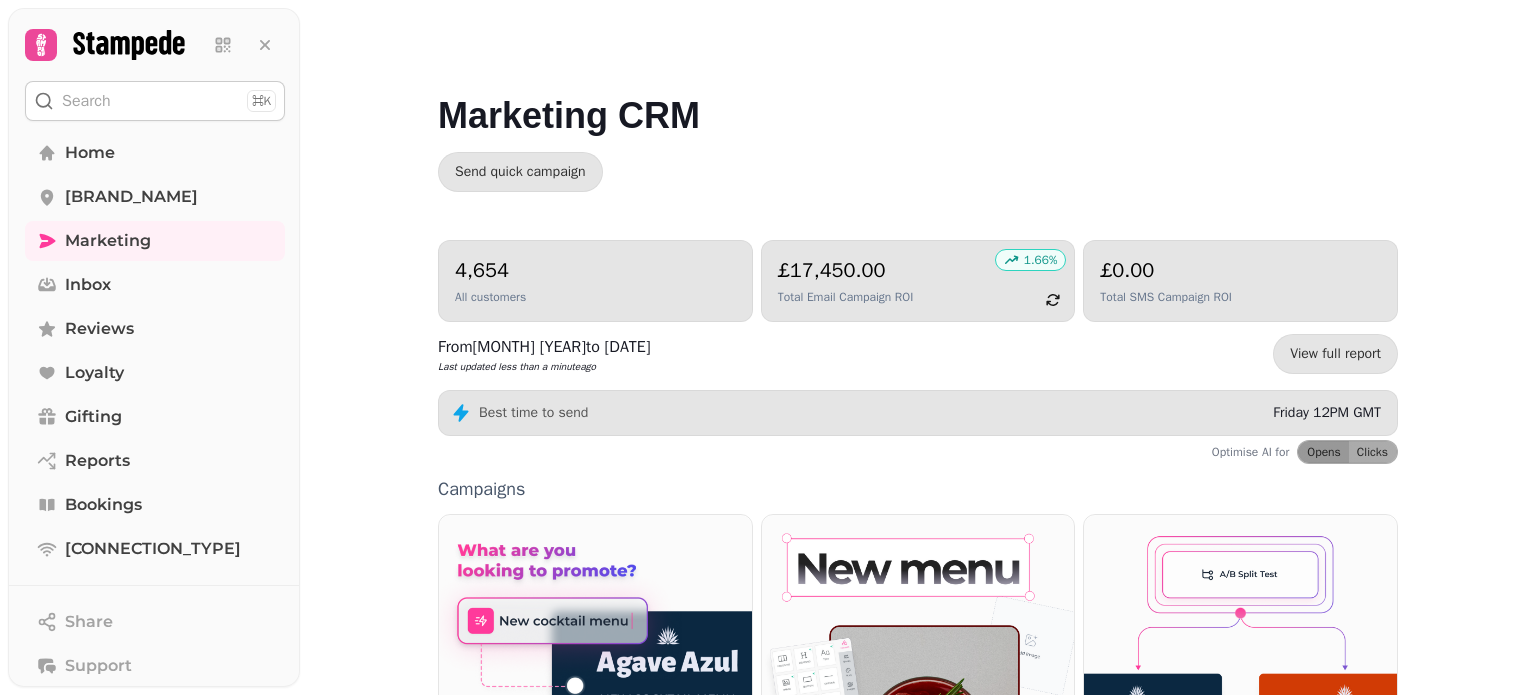 drag, startPoint x: 1530, startPoint y: 115, endPoint x: 1530, endPoint y: 272, distance: 157 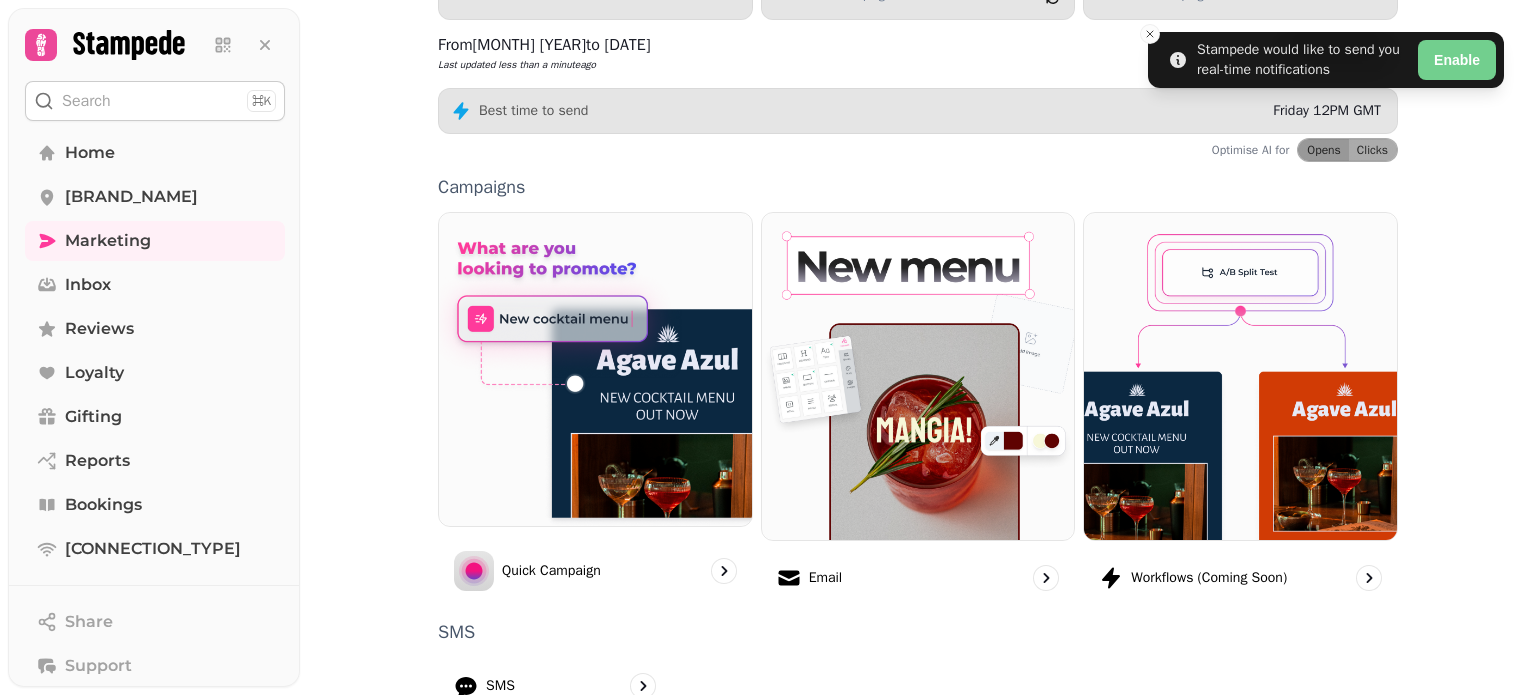 scroll, scrollTop: 550, scrollLeft: 0, axis: vertical 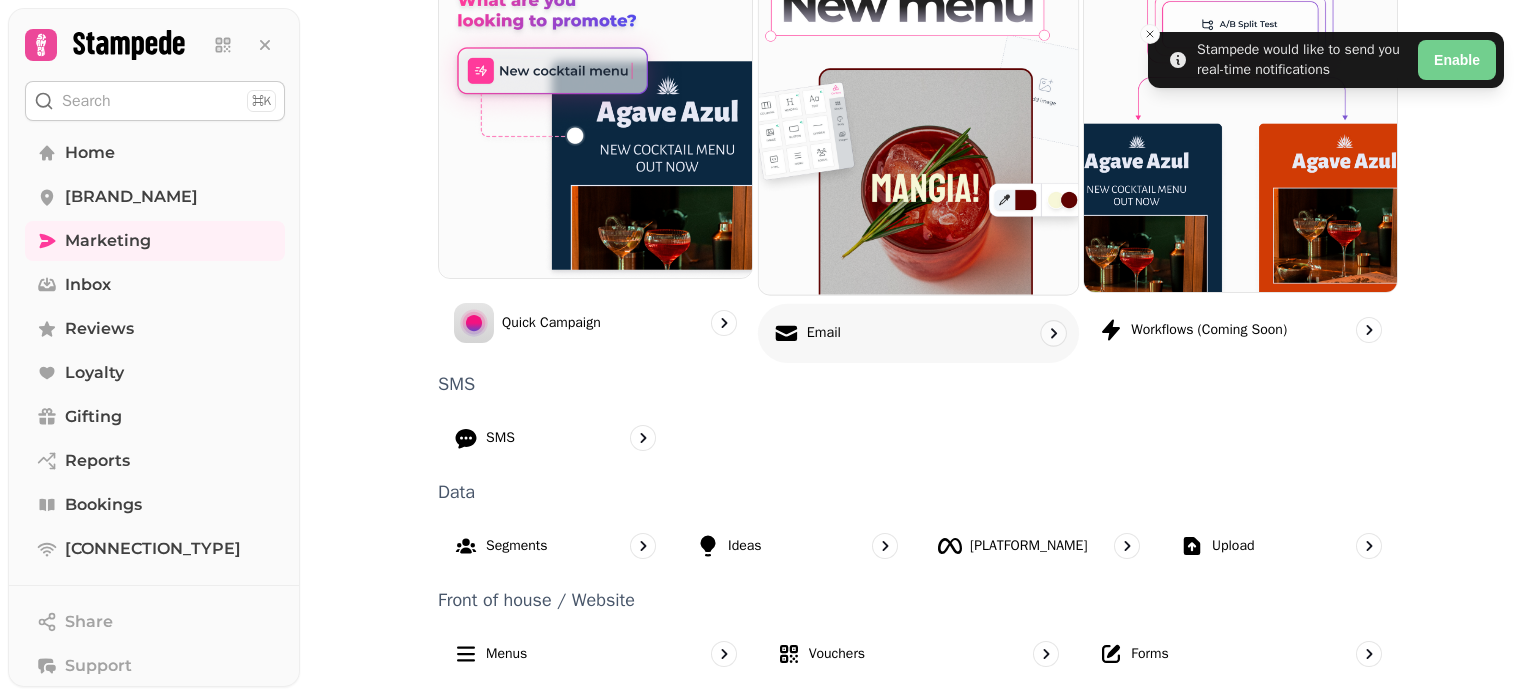 click 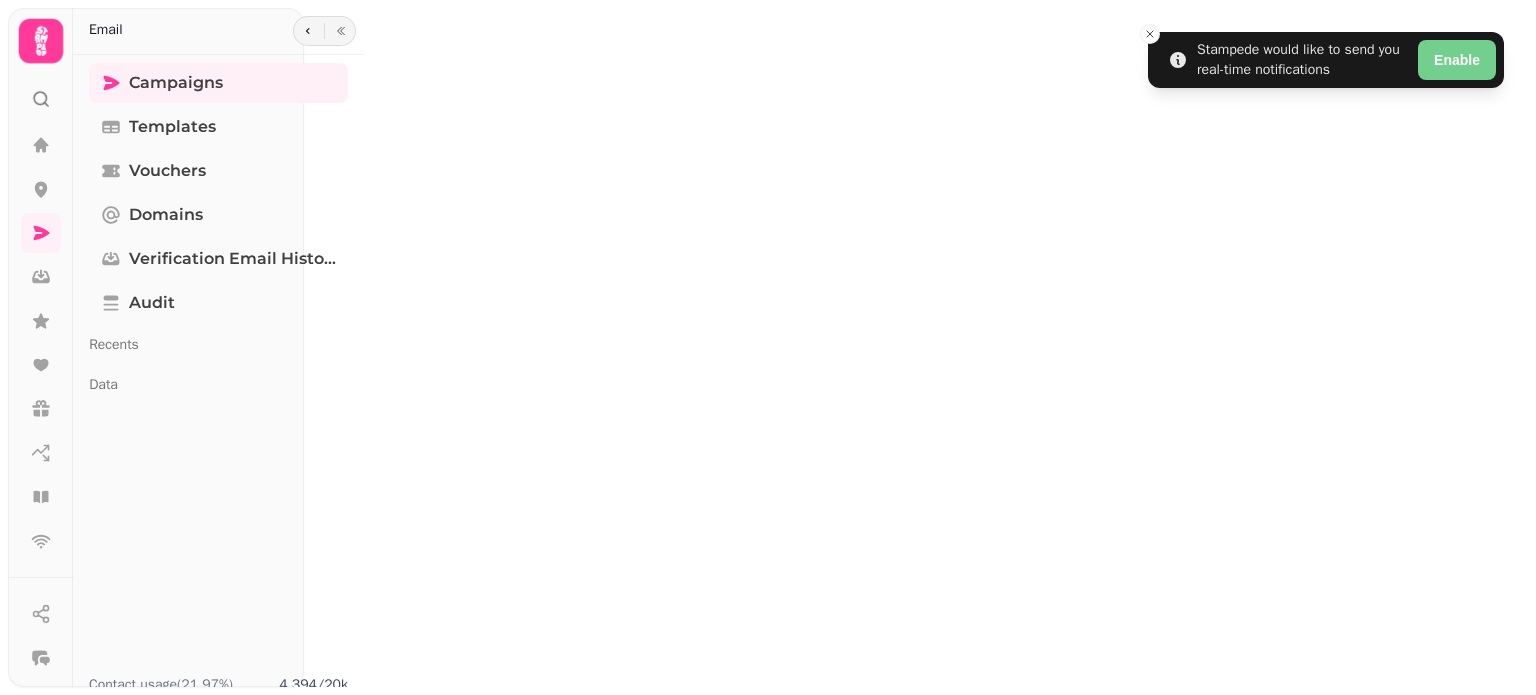 scroll, scrollTop: 0, scrollLeft: 0, axis: both 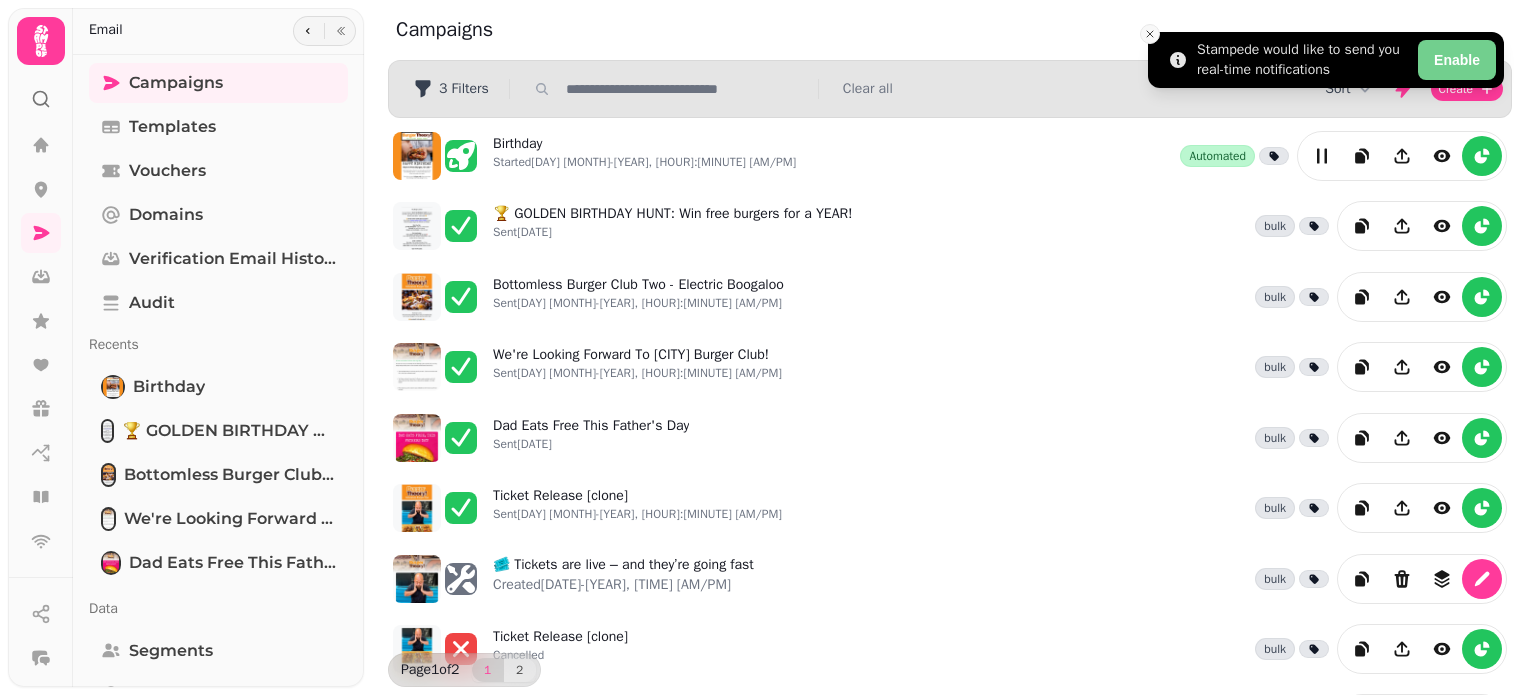 click 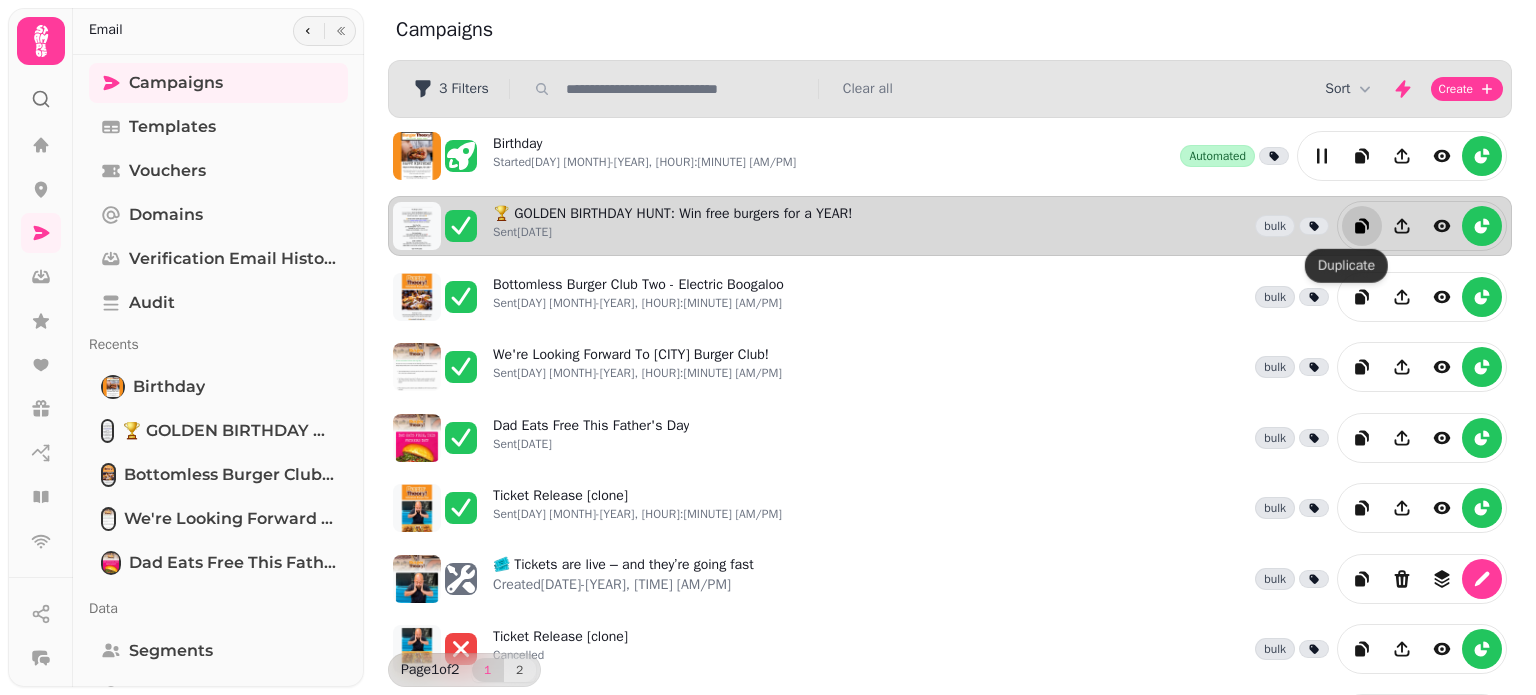 click 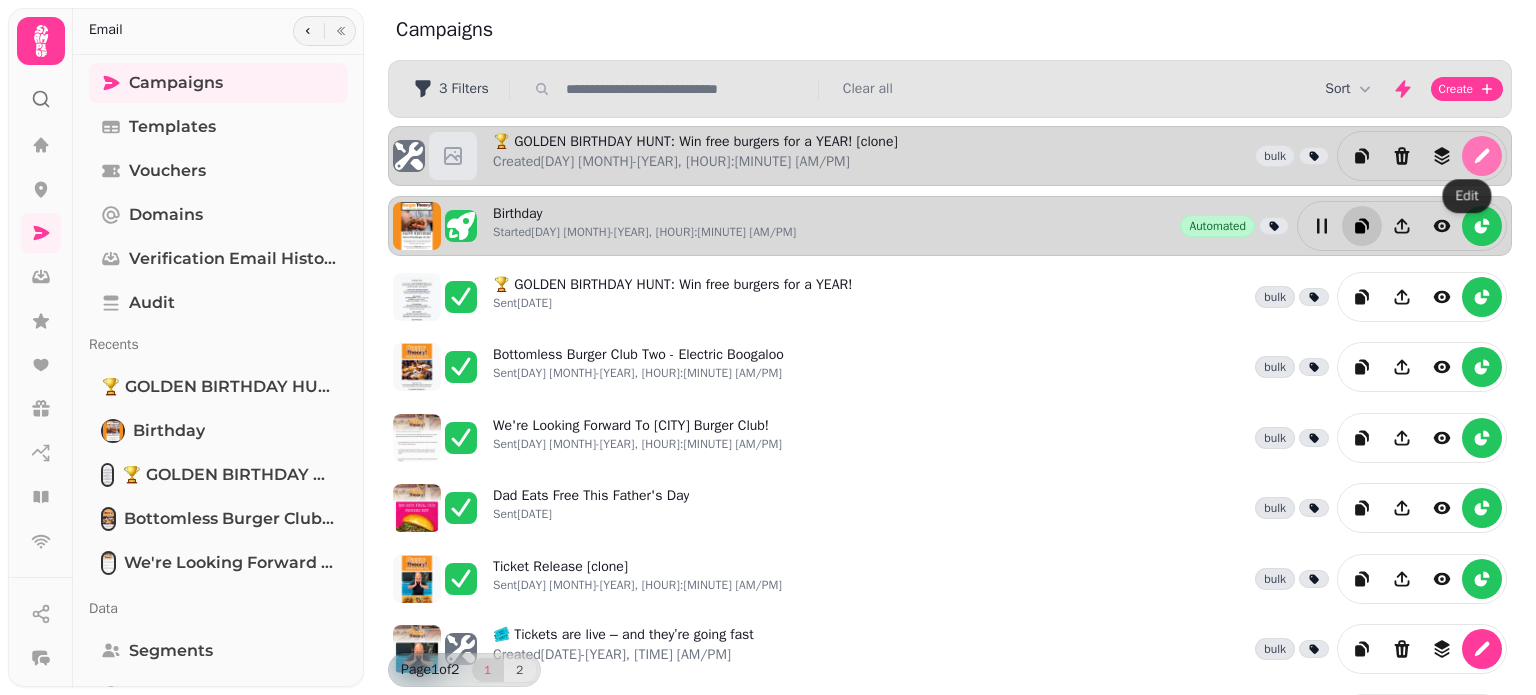 click 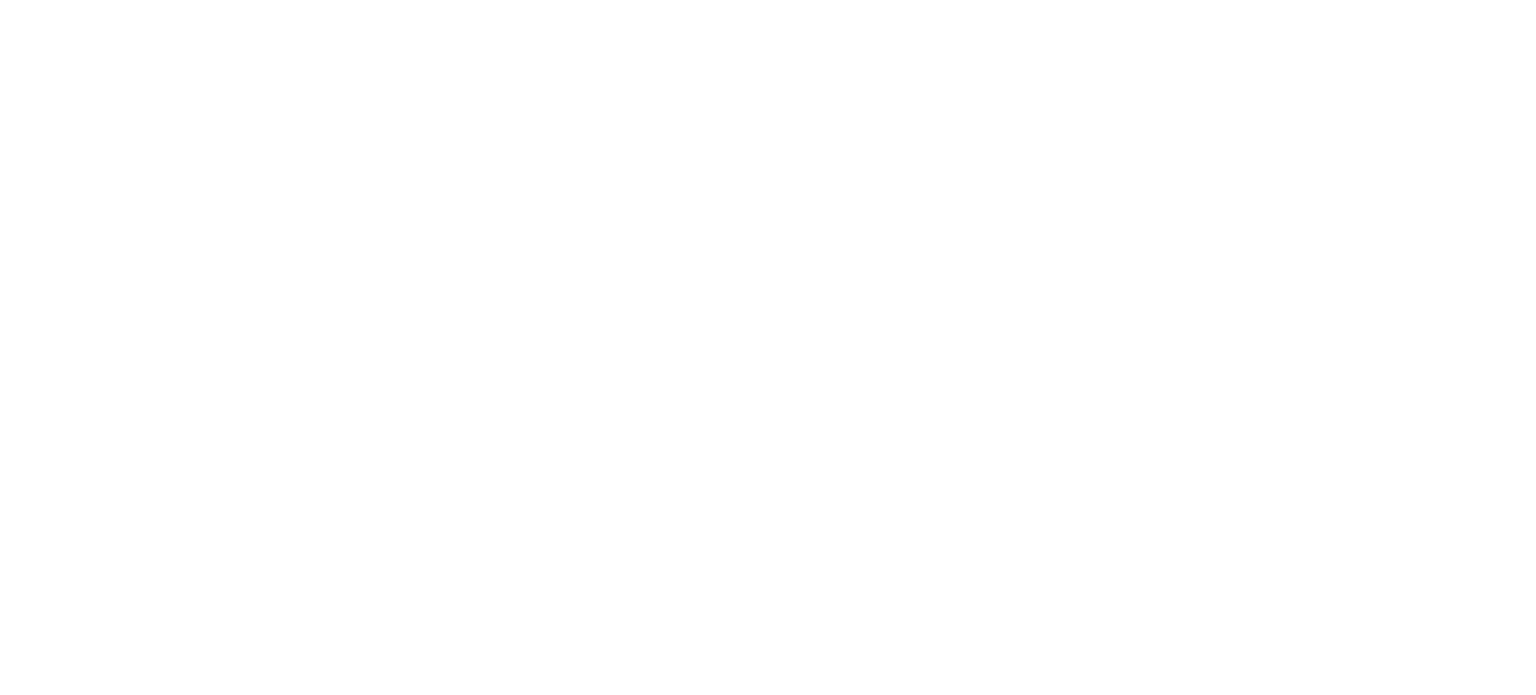 select on "**********" 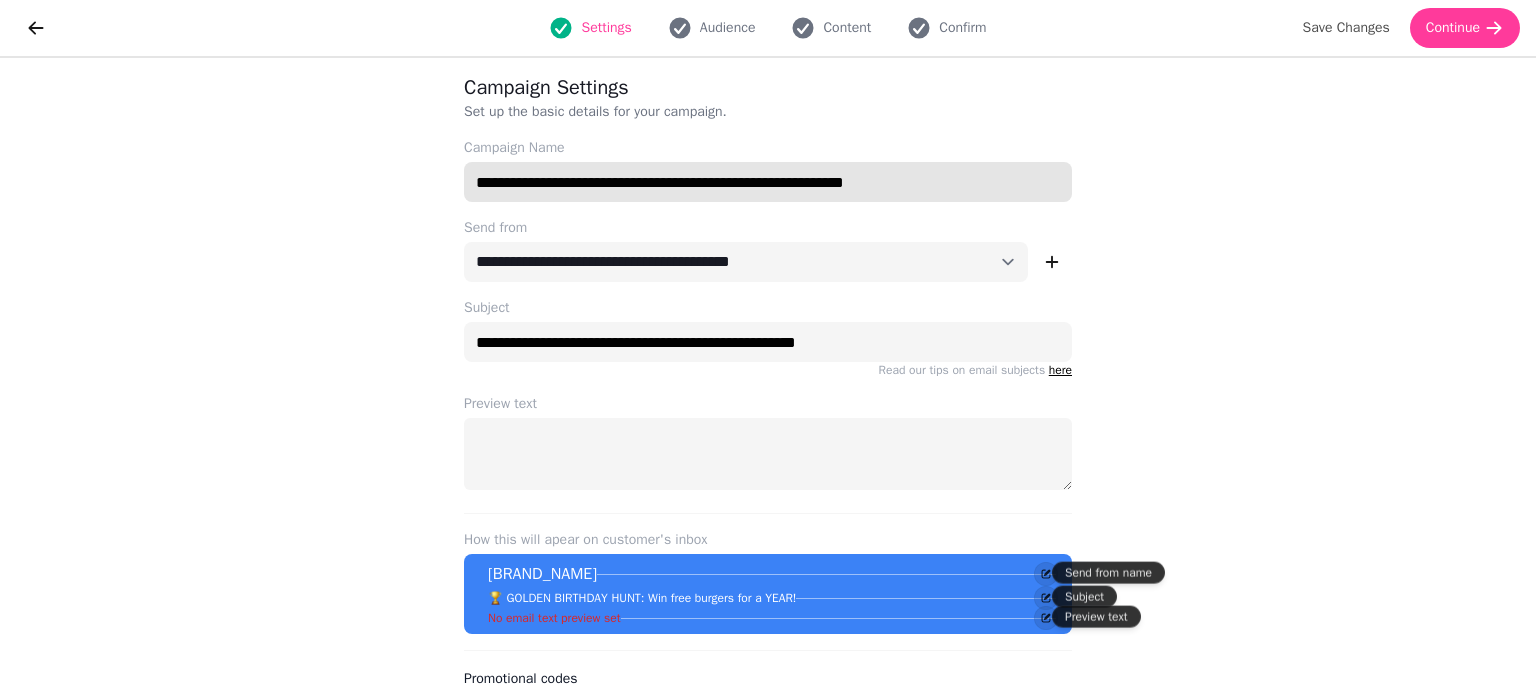 click on "**********" at bounding box center [768, 182] 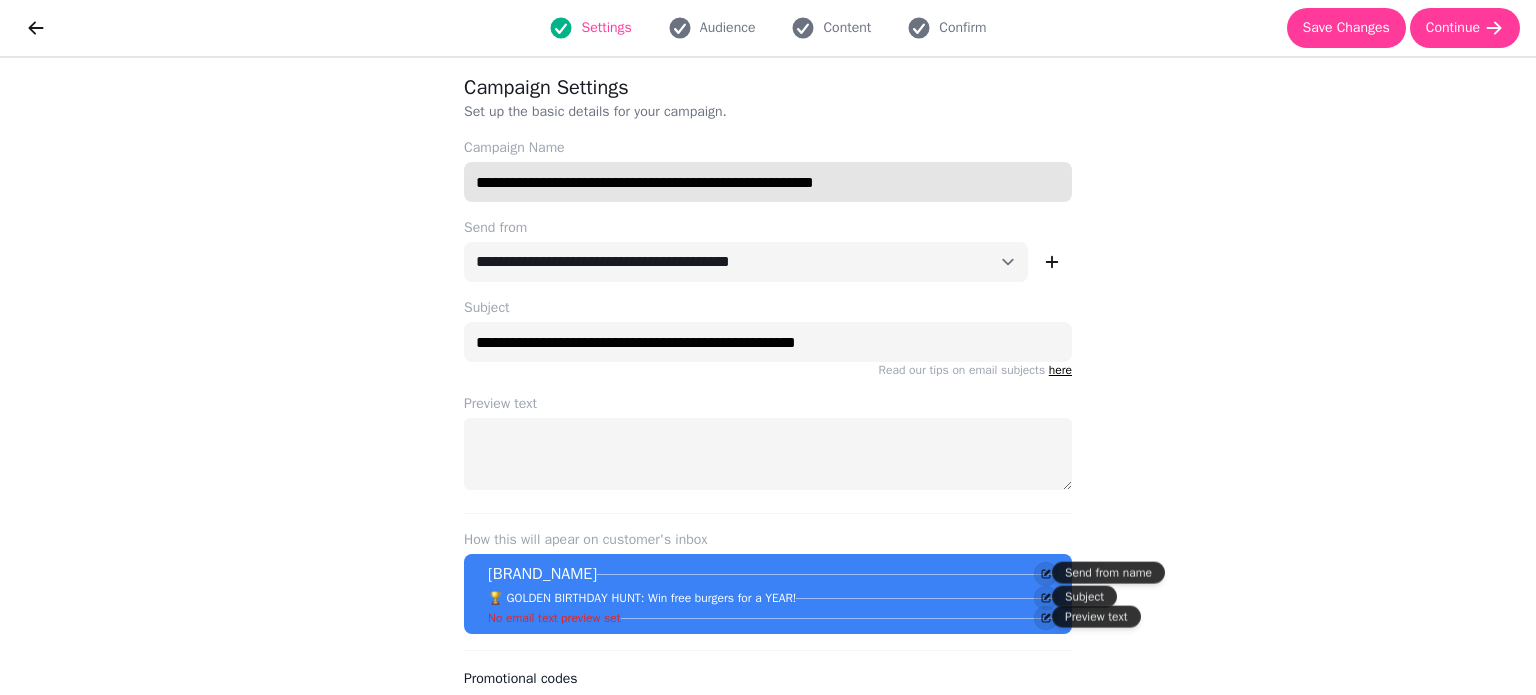 drag, startPoint x: 946, startPoint y: 189, endPoint x: 434, endPoint y: 132, distance: 515.1631 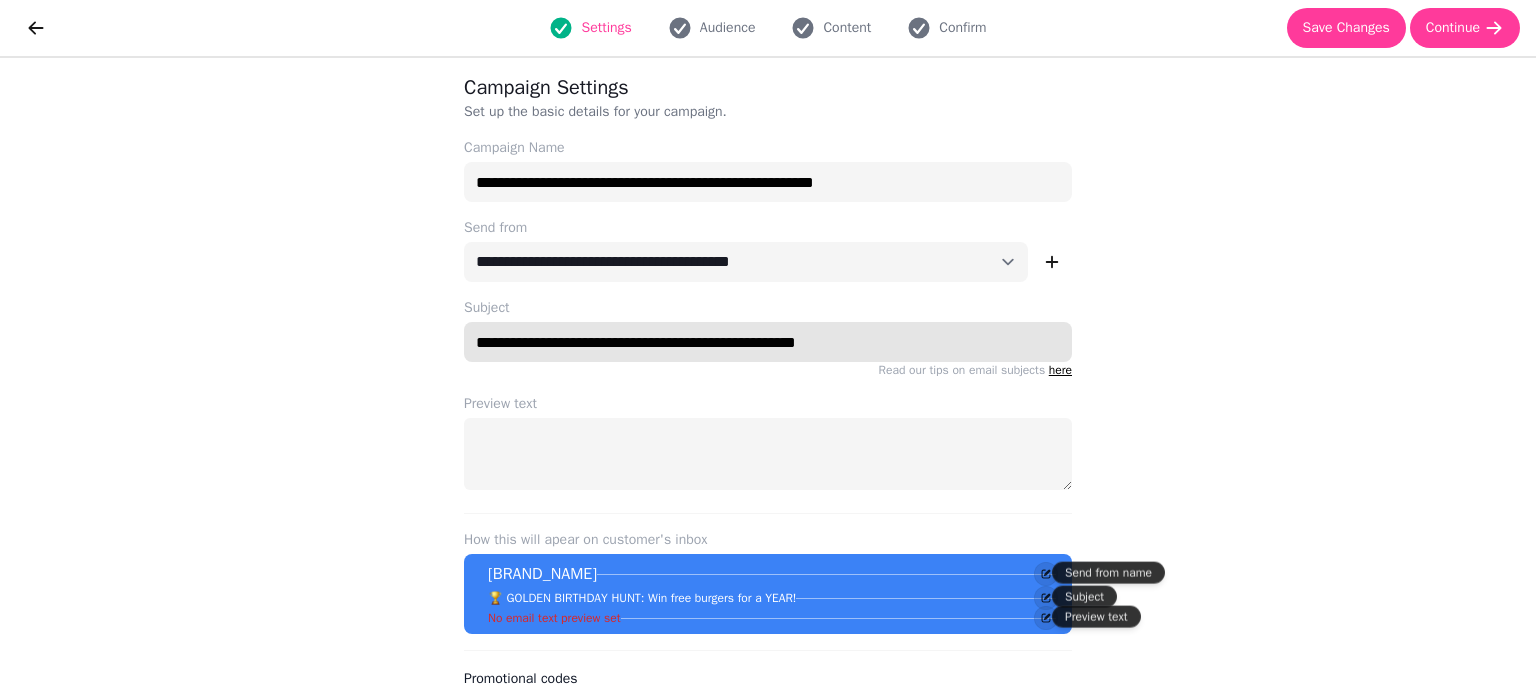 drag, startPoint x: 930, startPoint y: 327, endPoint x: 400, endPoint y: 323, distance: 530.0151 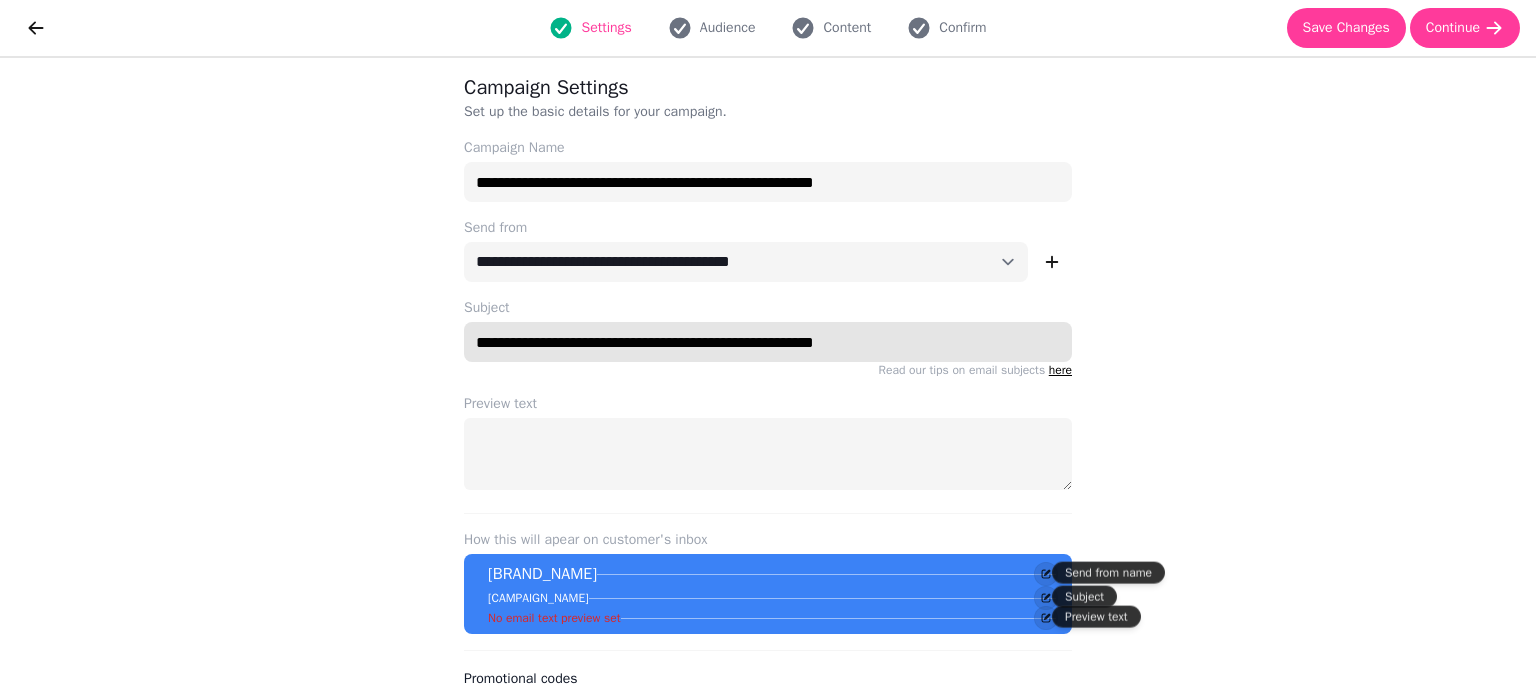 type on "**********" 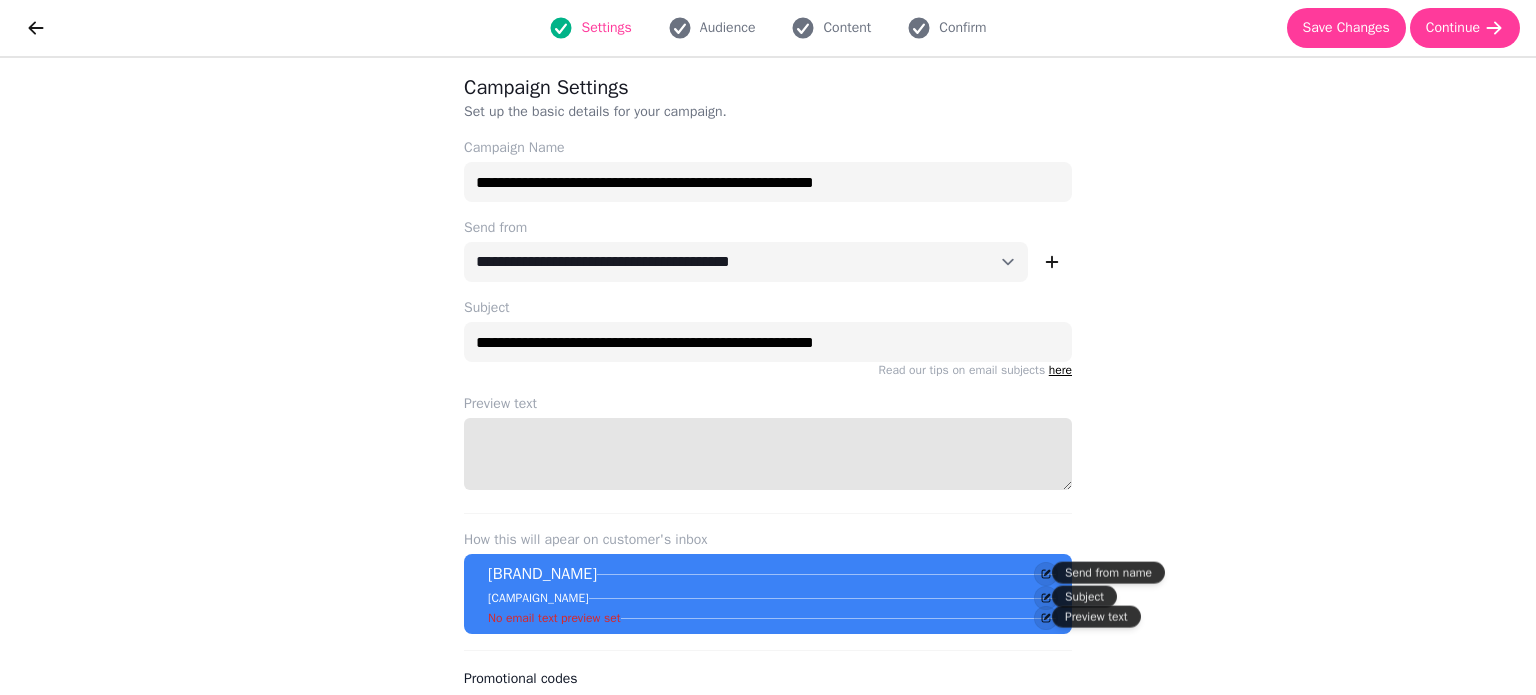 click on "Preview text" at bounding box center [768, 454] 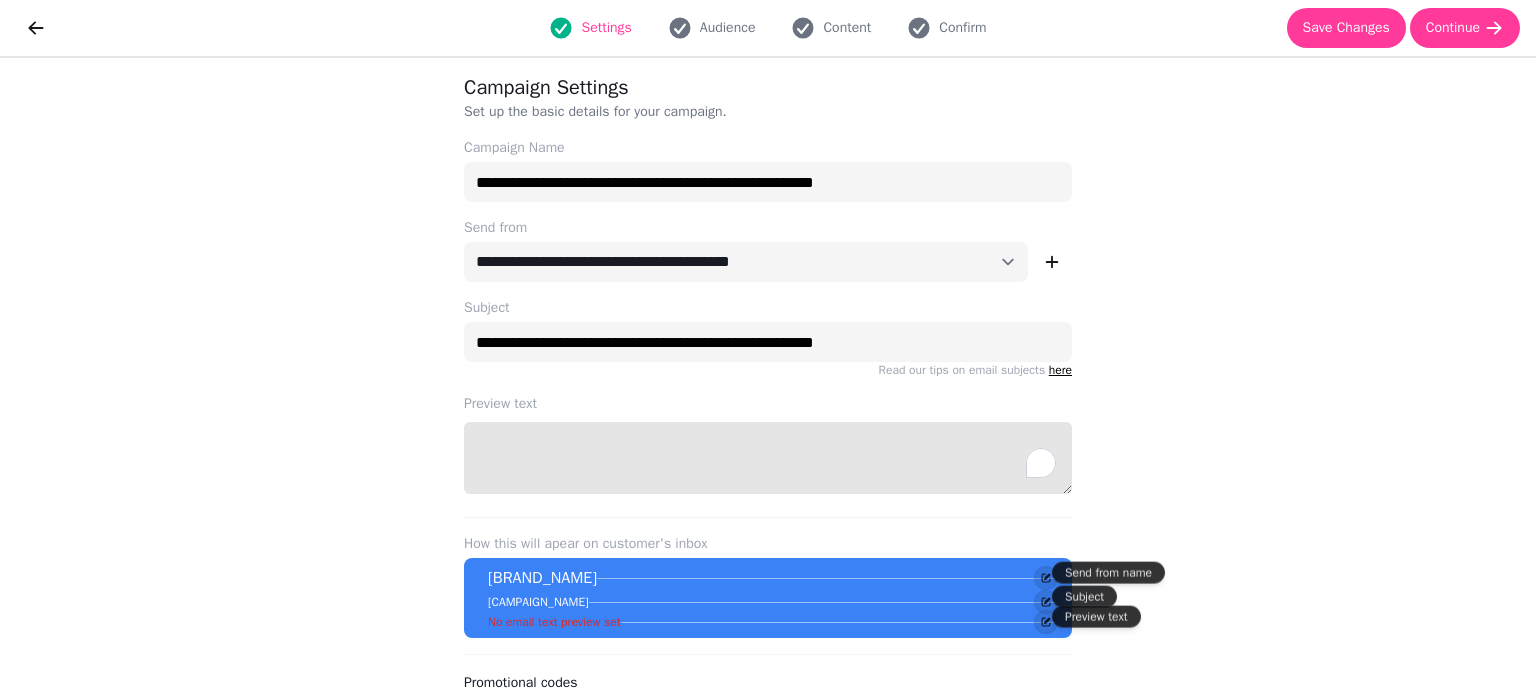 type on "*" 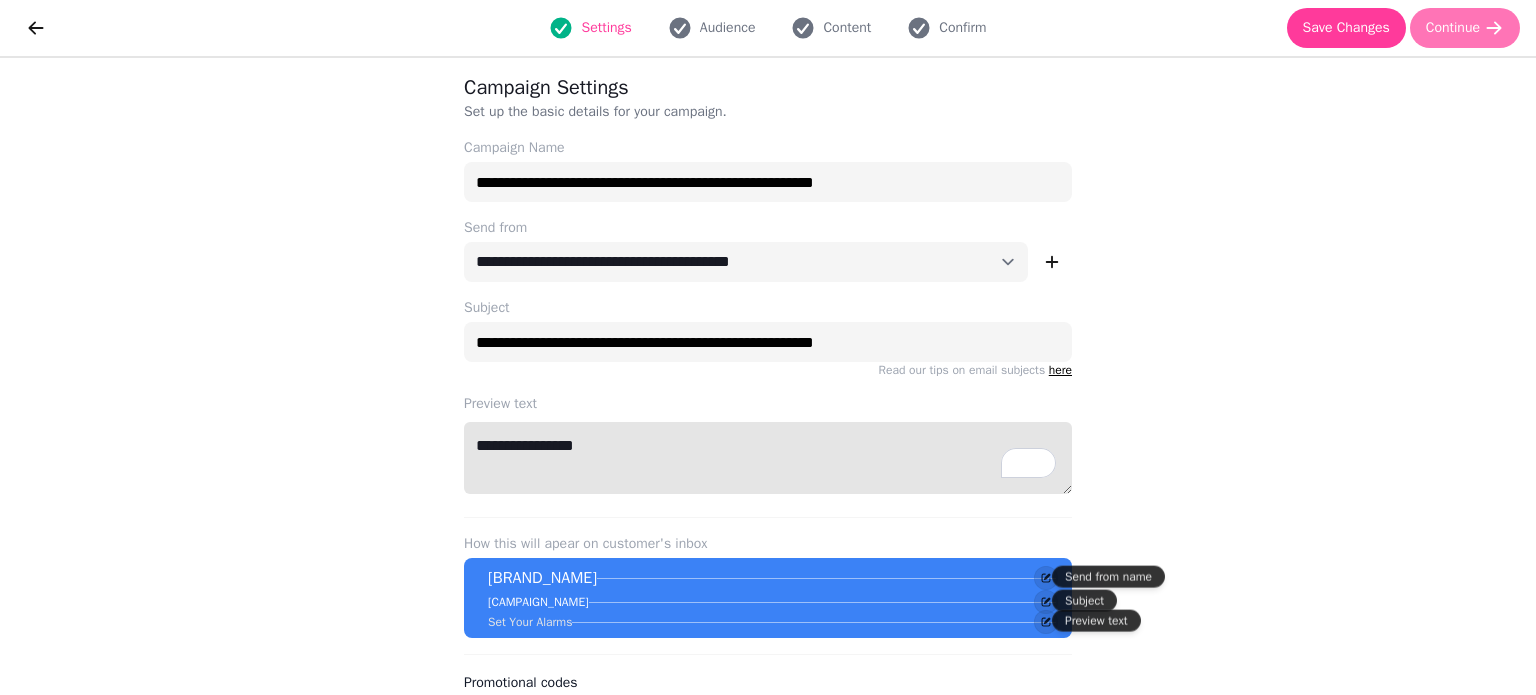type on "**********" 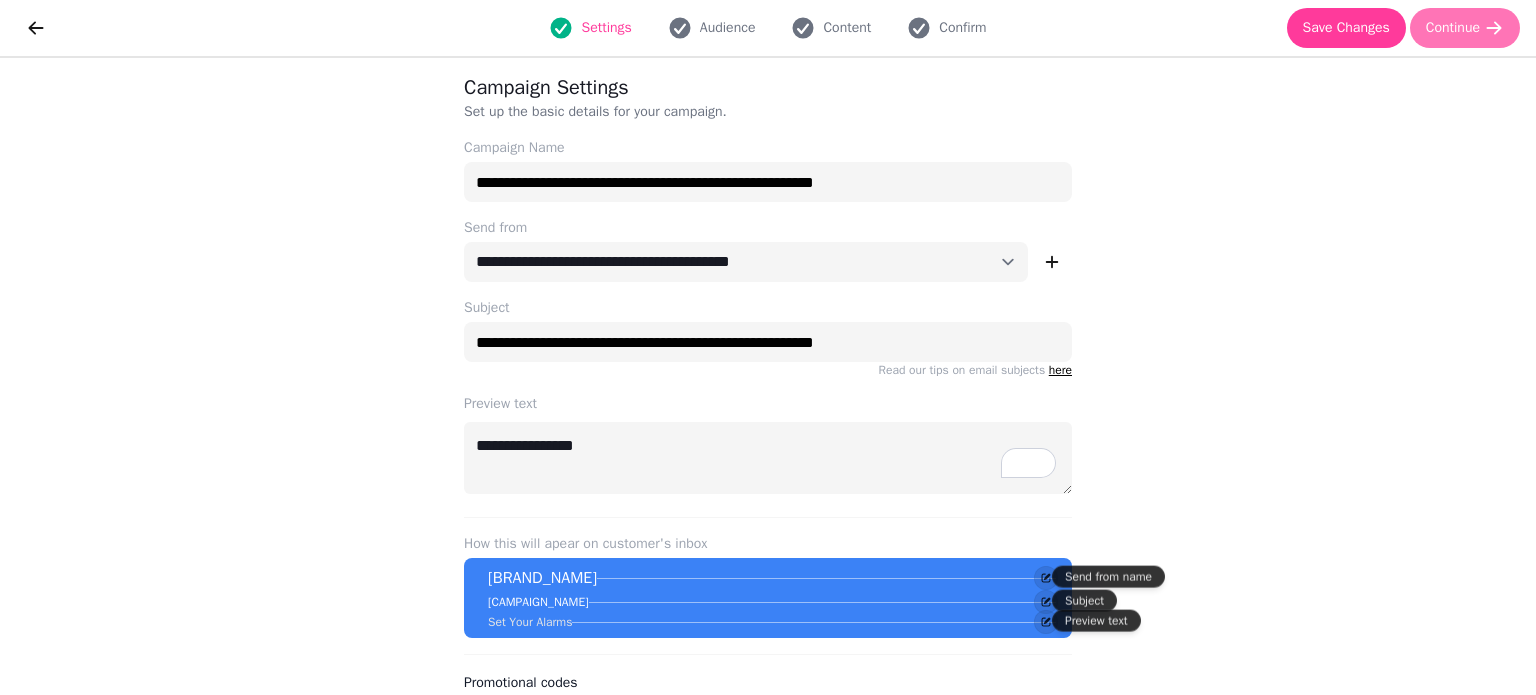 click 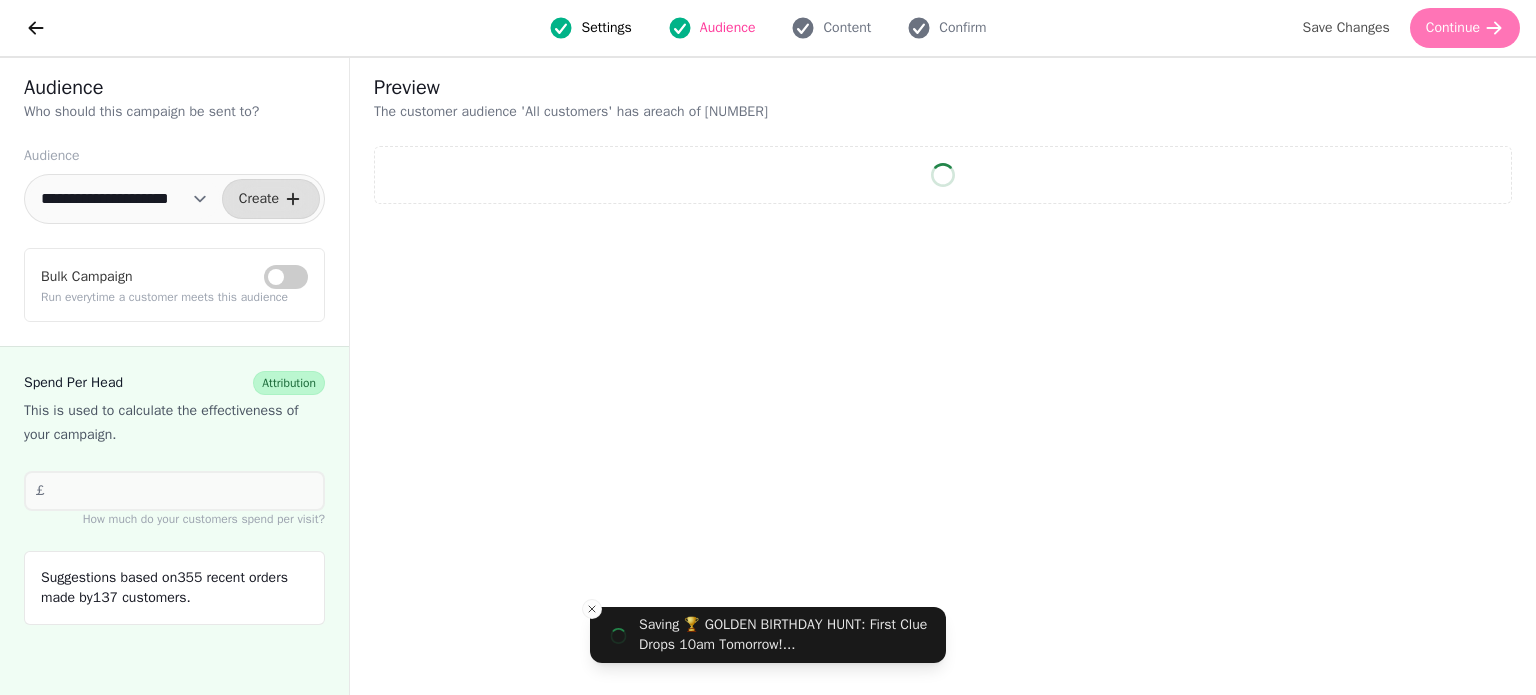 select on "**" 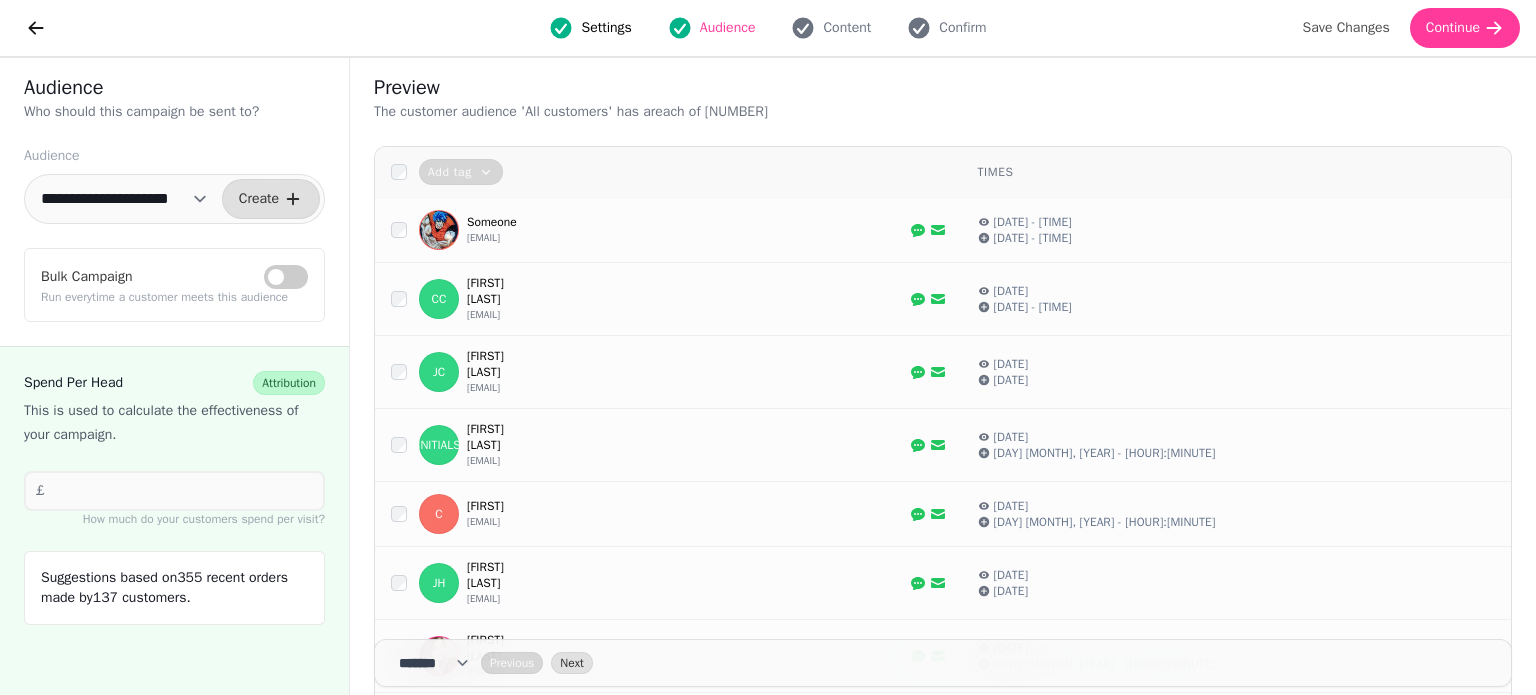click 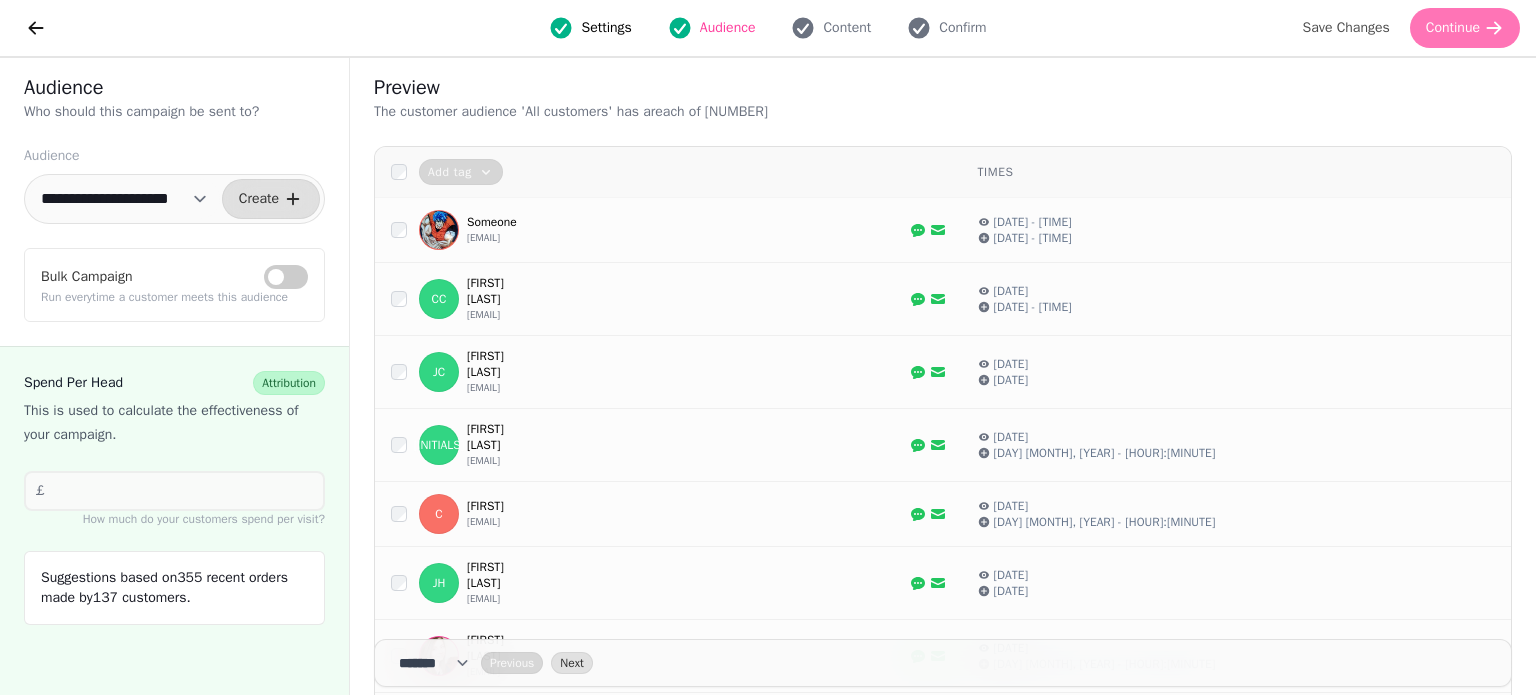 click on "Continue" at bounding box center (1453, 28) 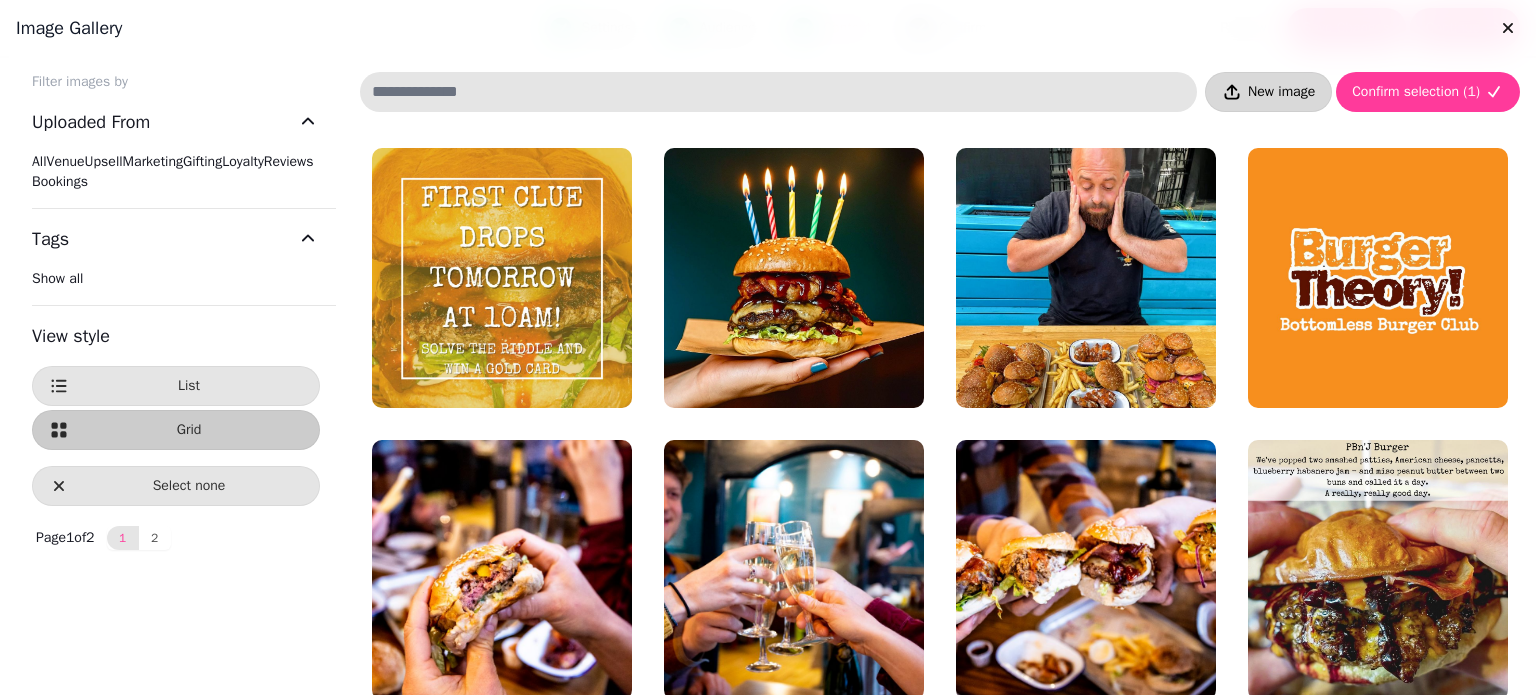 click on "New image" at bounding box center [1268, 92] 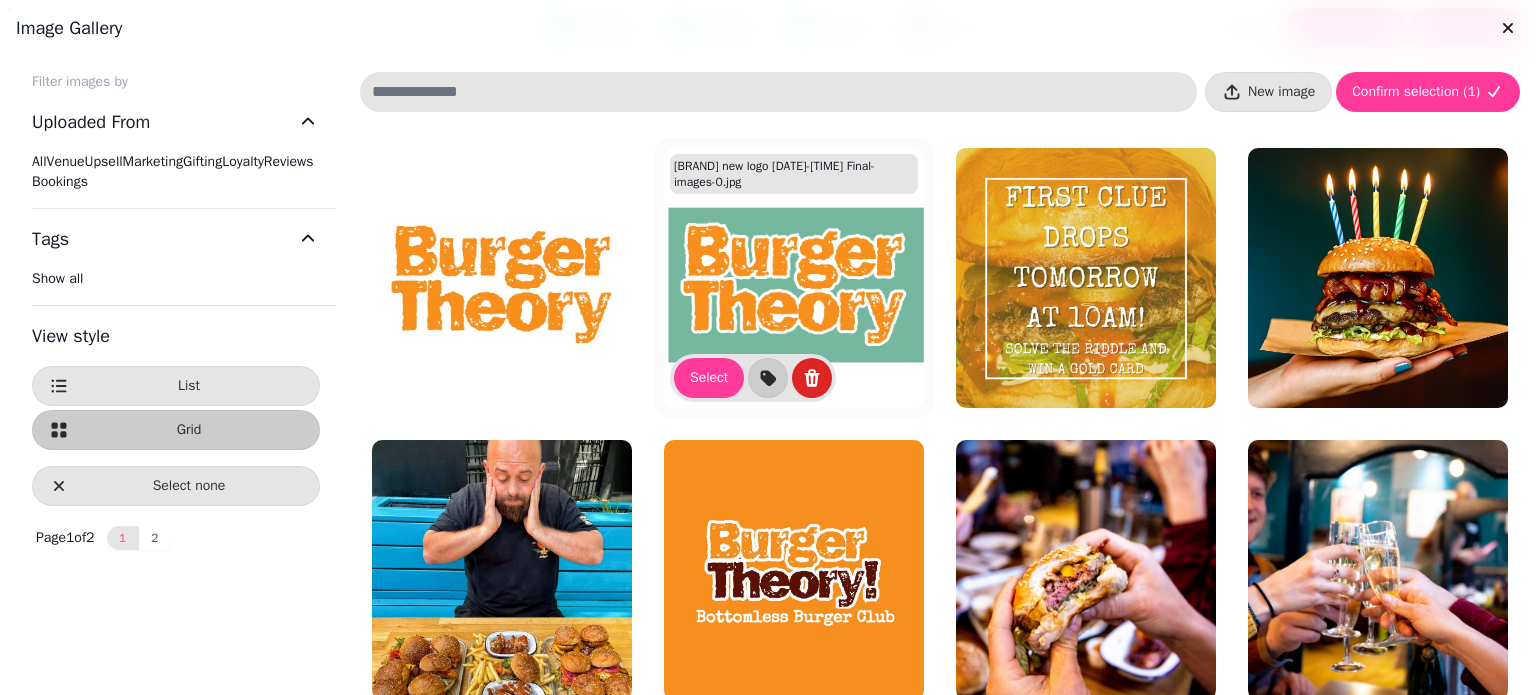 click at bounding box center (794, 278) 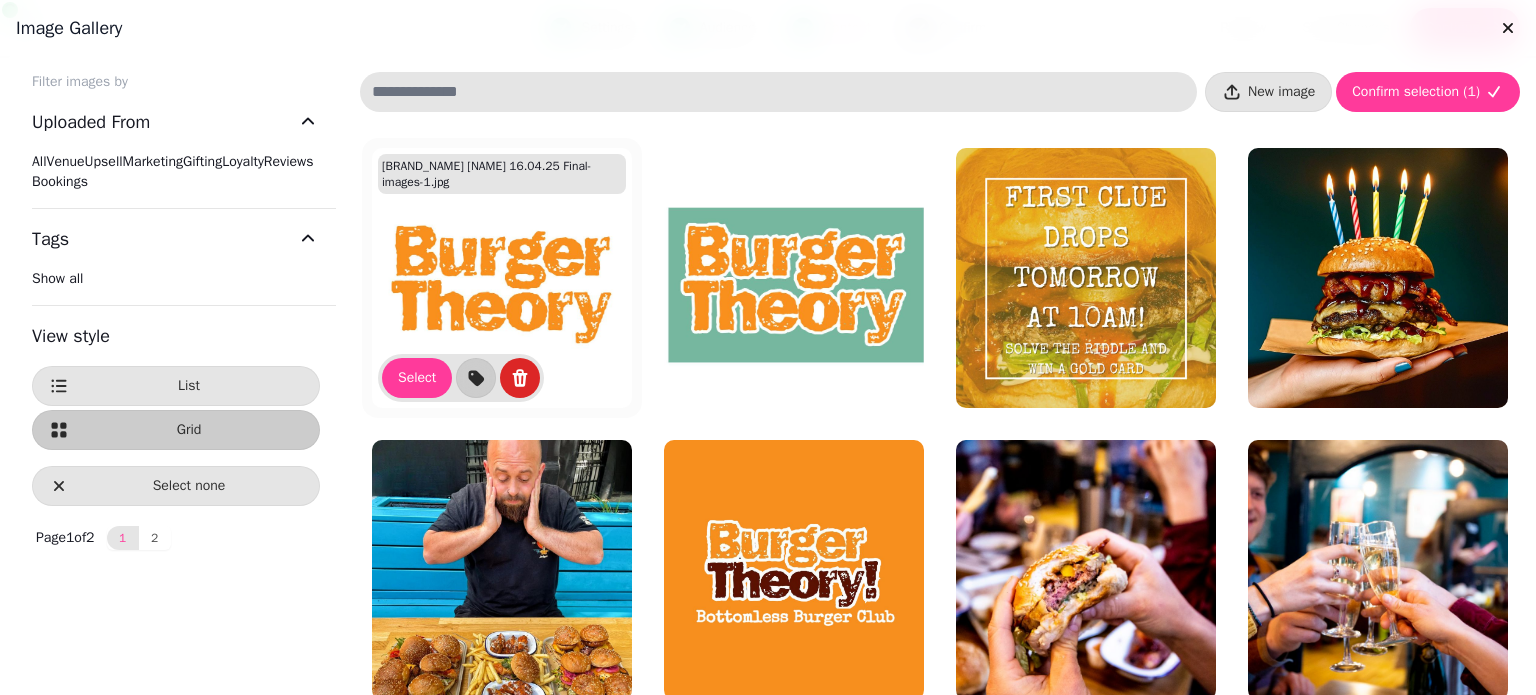 click at bounding box center (502, 278) 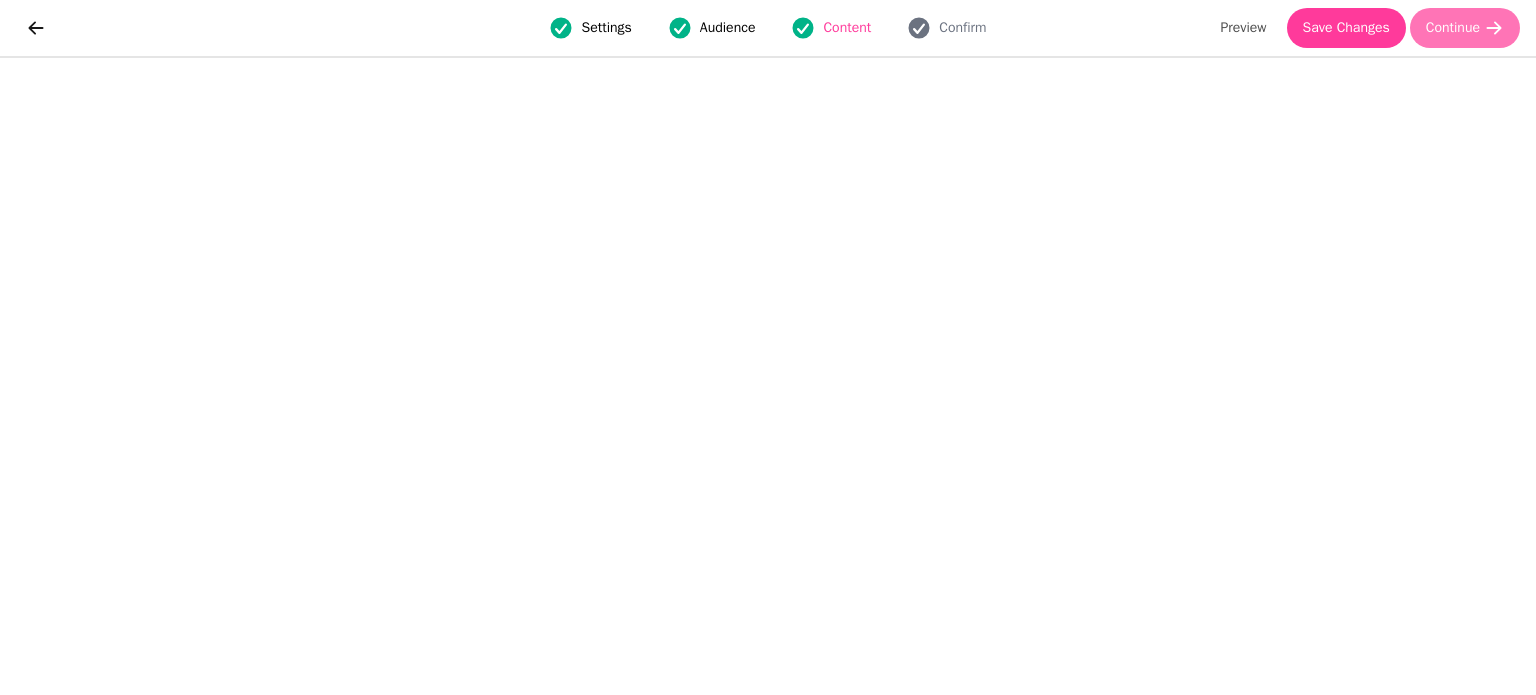 click on "Continue" at bounding box center (1453, 28) 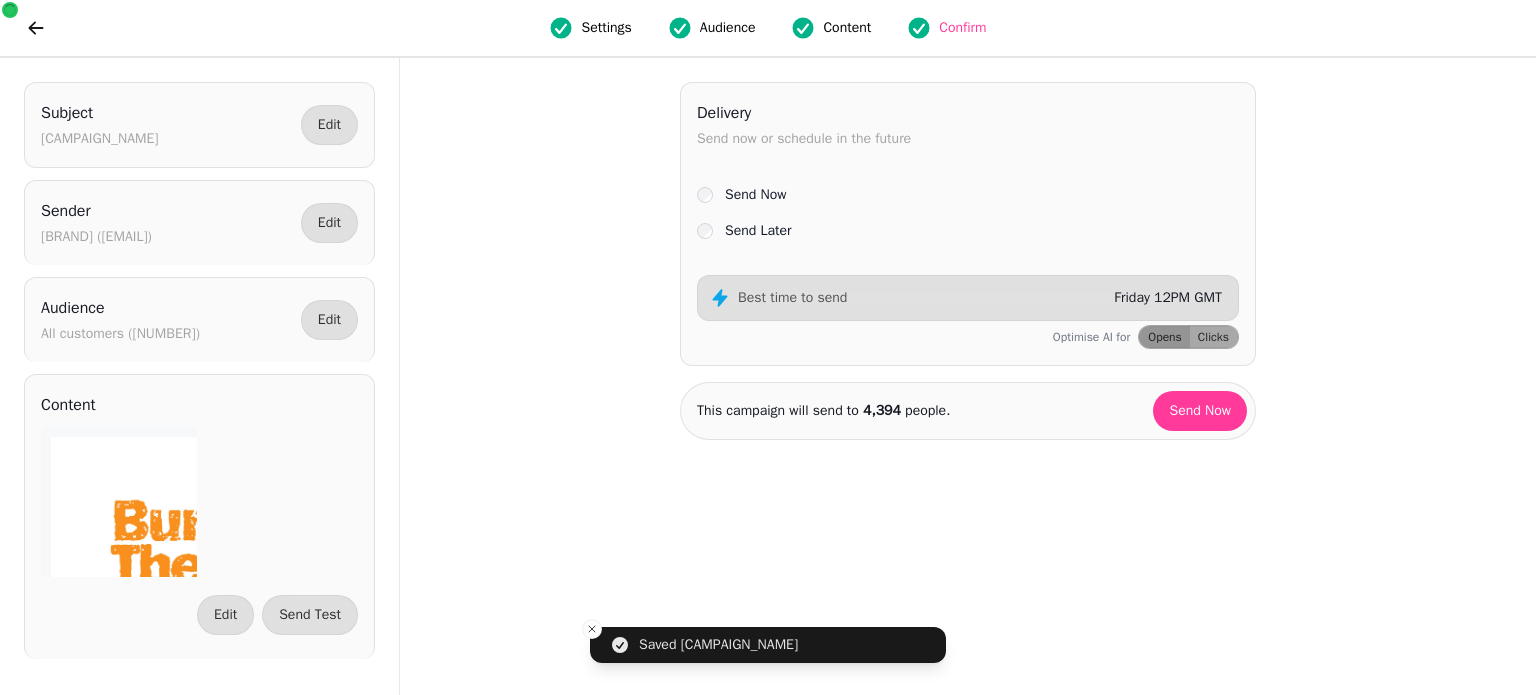 scroll, scrollTop: 0, scrollLeft: 0, axis: both 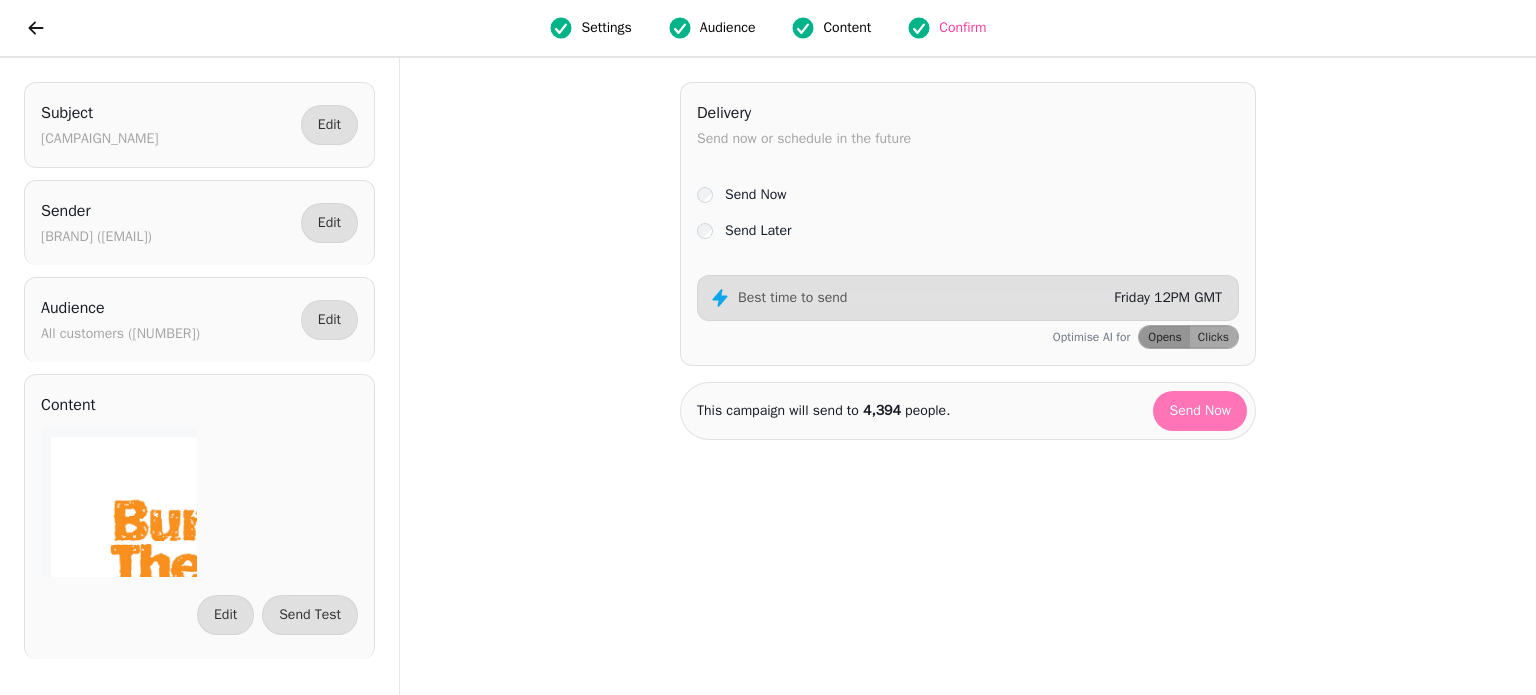 click on "Send Now" at bounding box center [1200, 411] 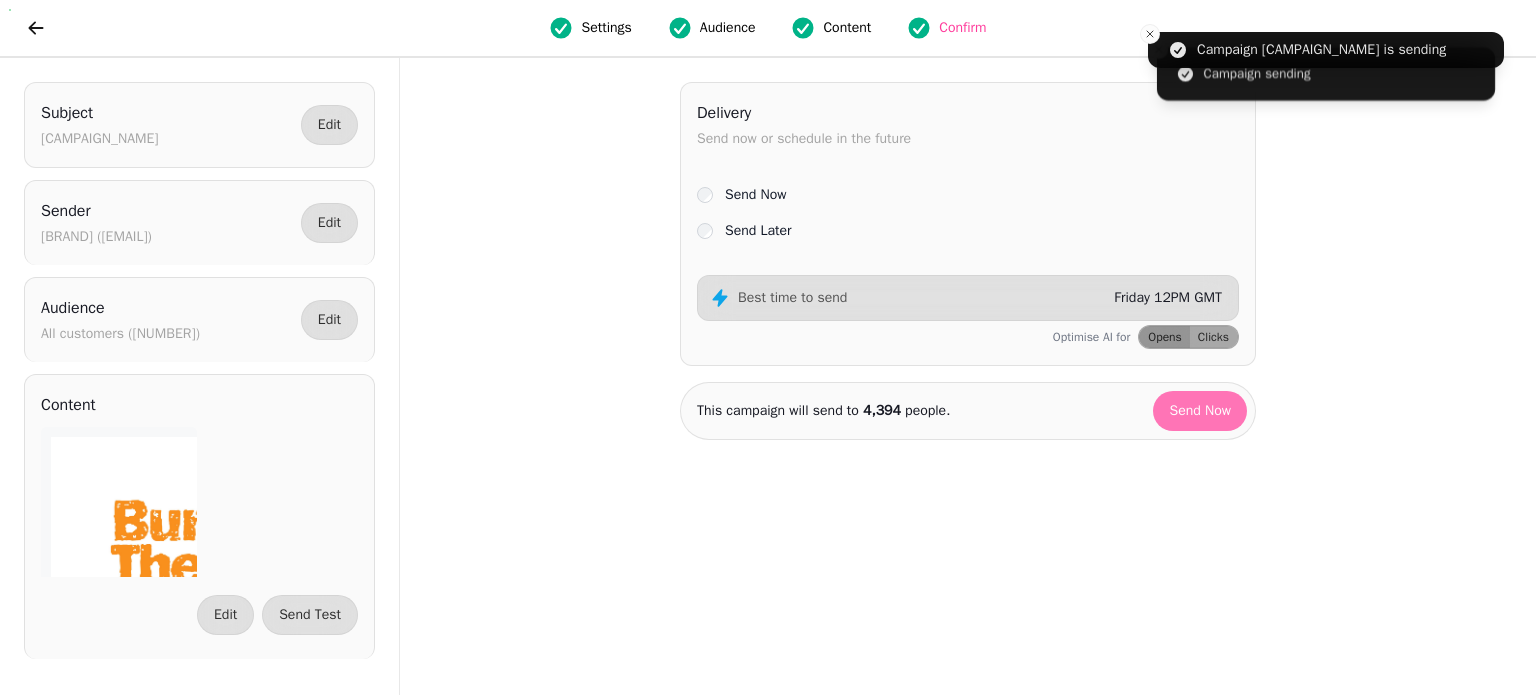 select on "**" 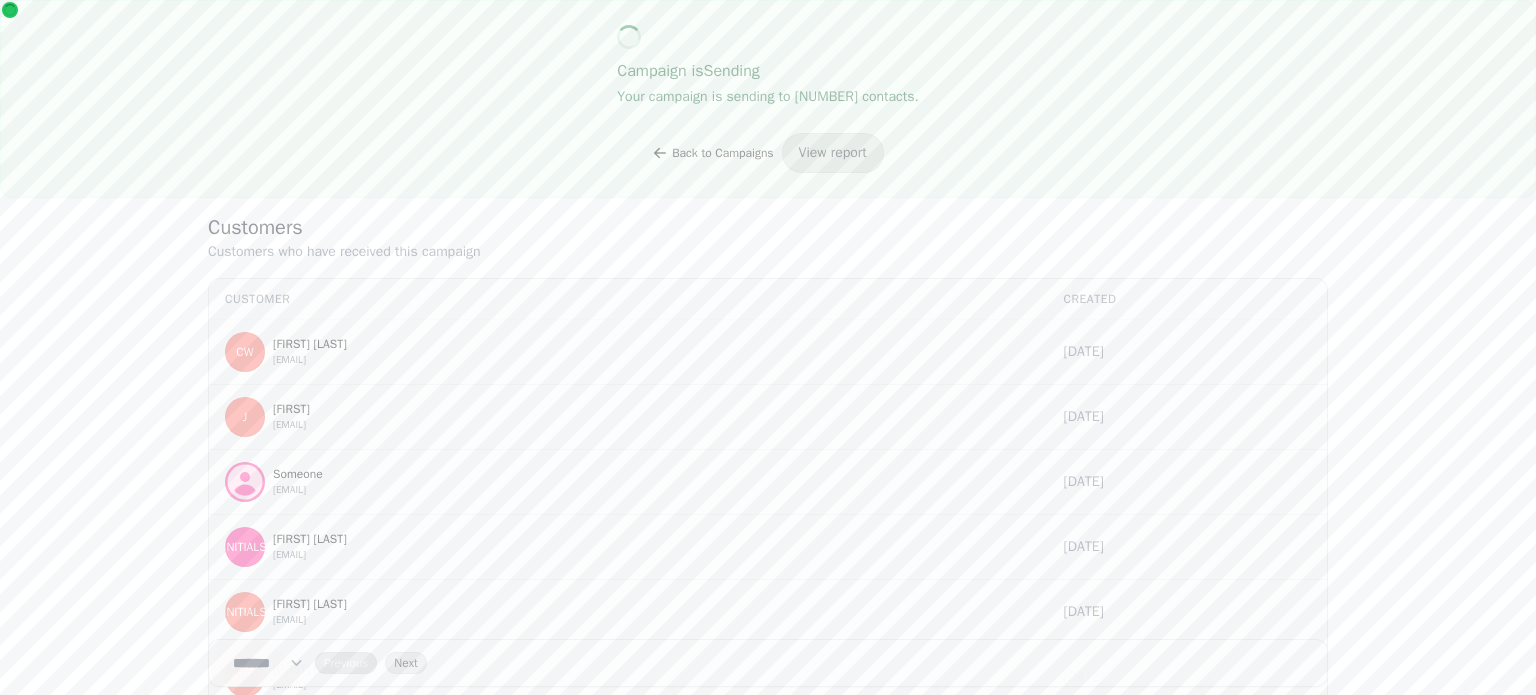 click on "Back to Campaigns" at bounding box center [712, 153] 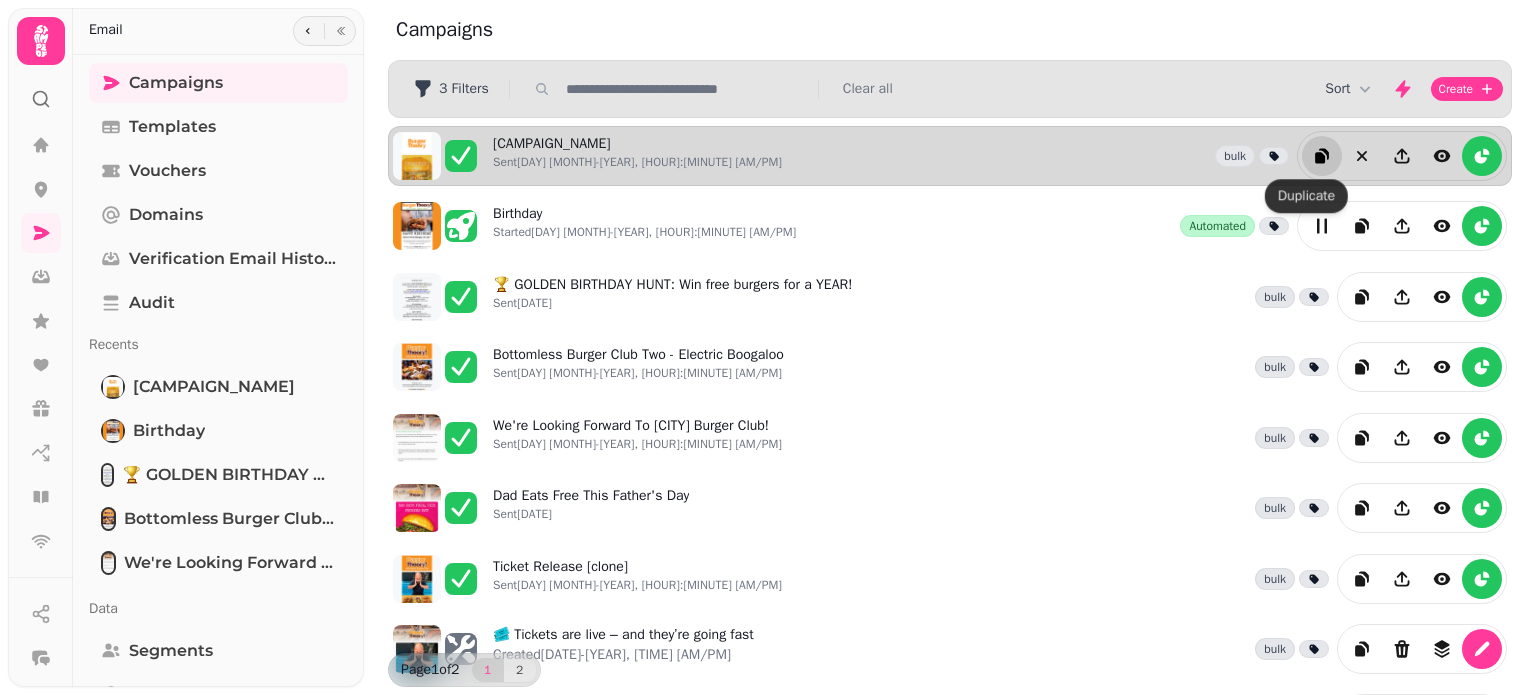 click 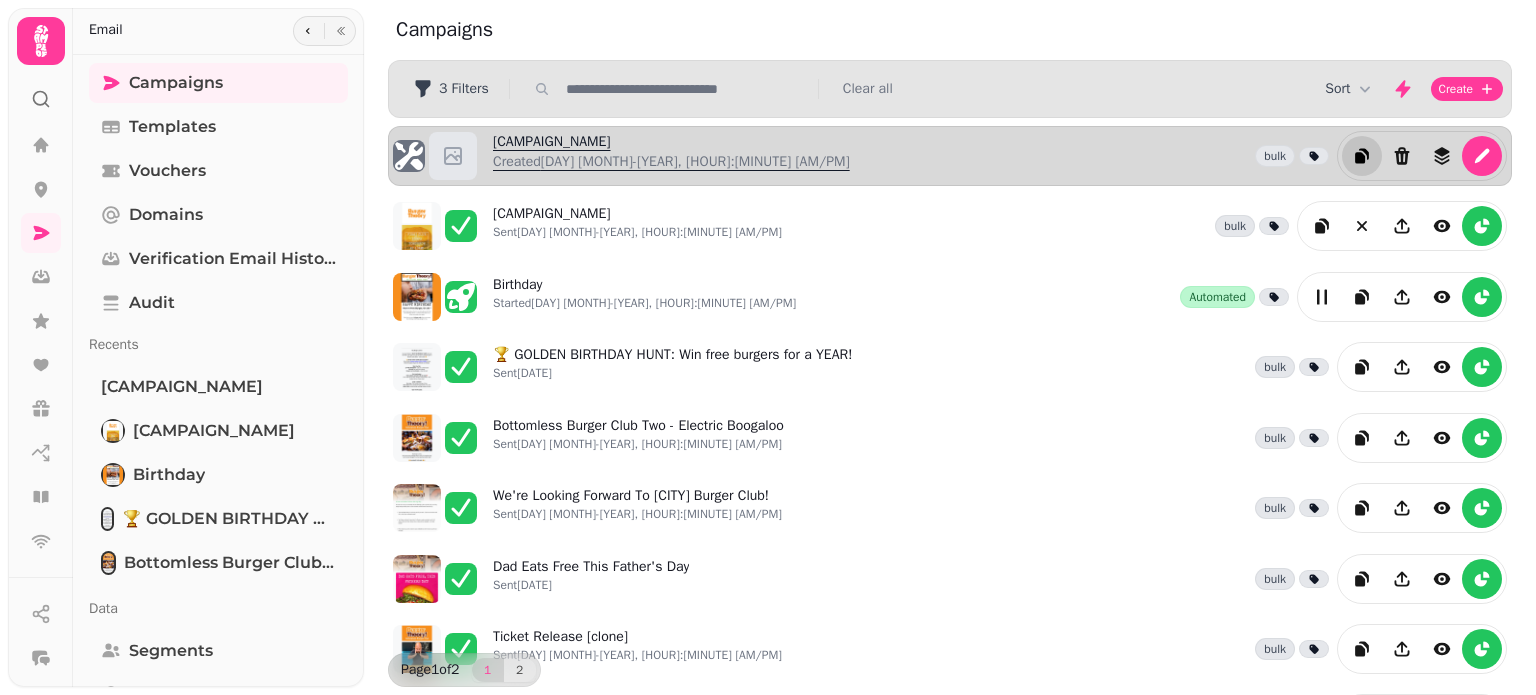 click on "🏆 GOLDEN BIRTHDAY HUNT: First Clue Drops 10am Tomorrow! [clone] Created [DATE], [TIME]" at bounding box center [671, 156] 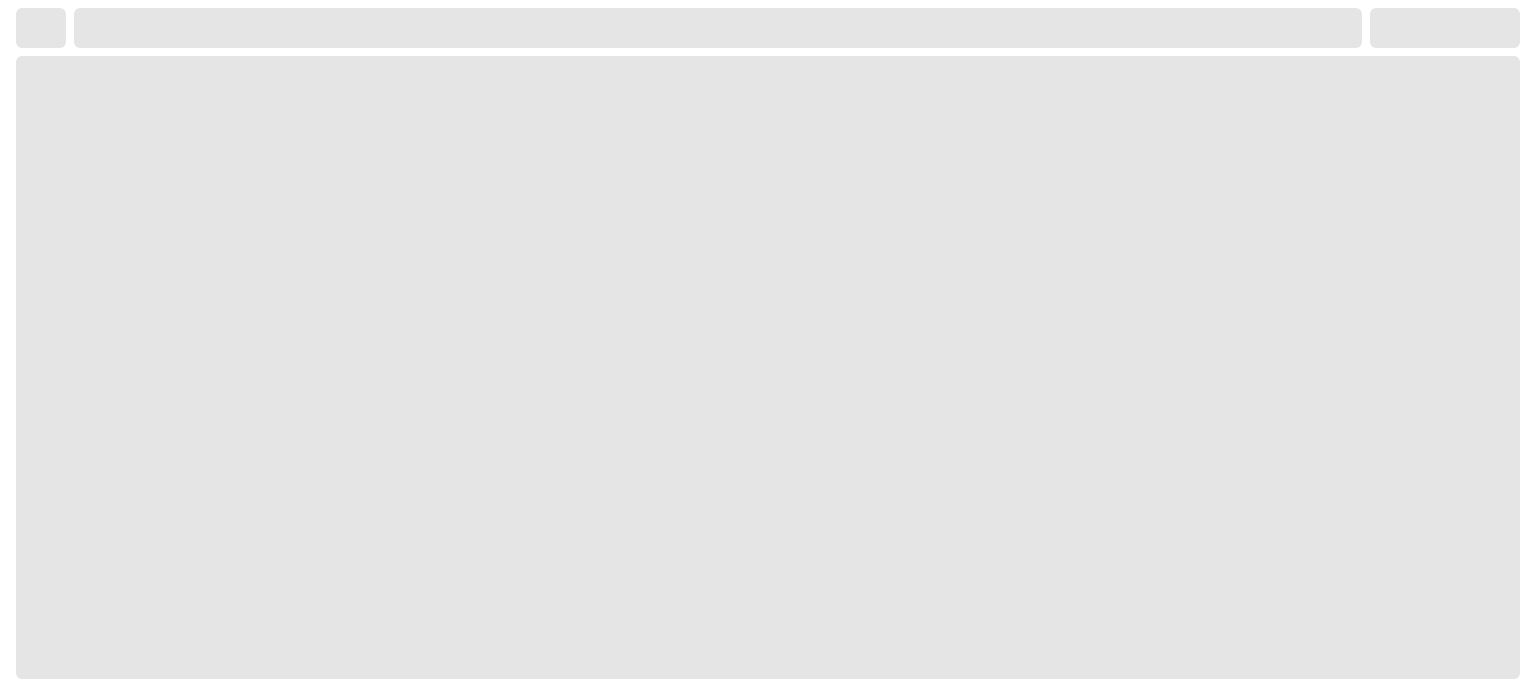 select on "**********" 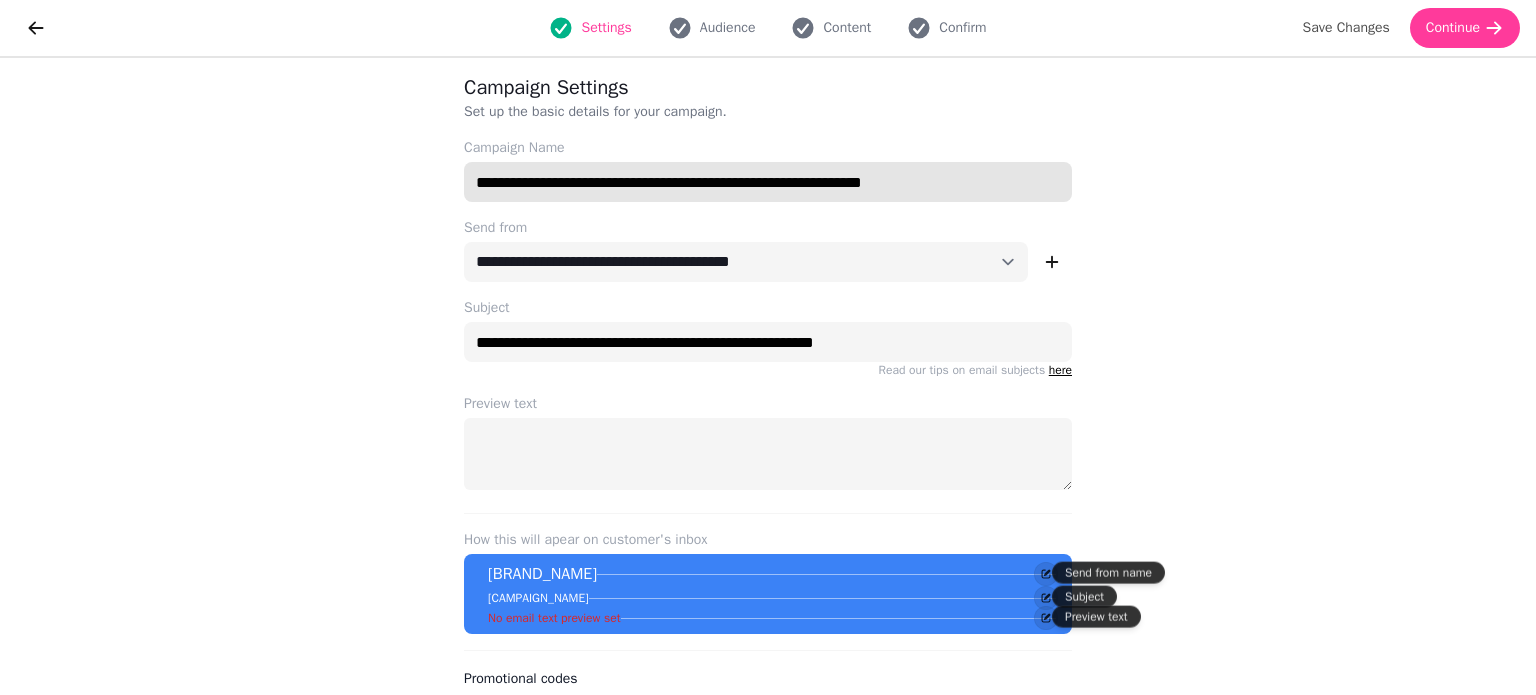 drag, startPoint x: 759, startPoint y: 183, endPoint x: 1004, endPoint y: 180, distance: 245.01837 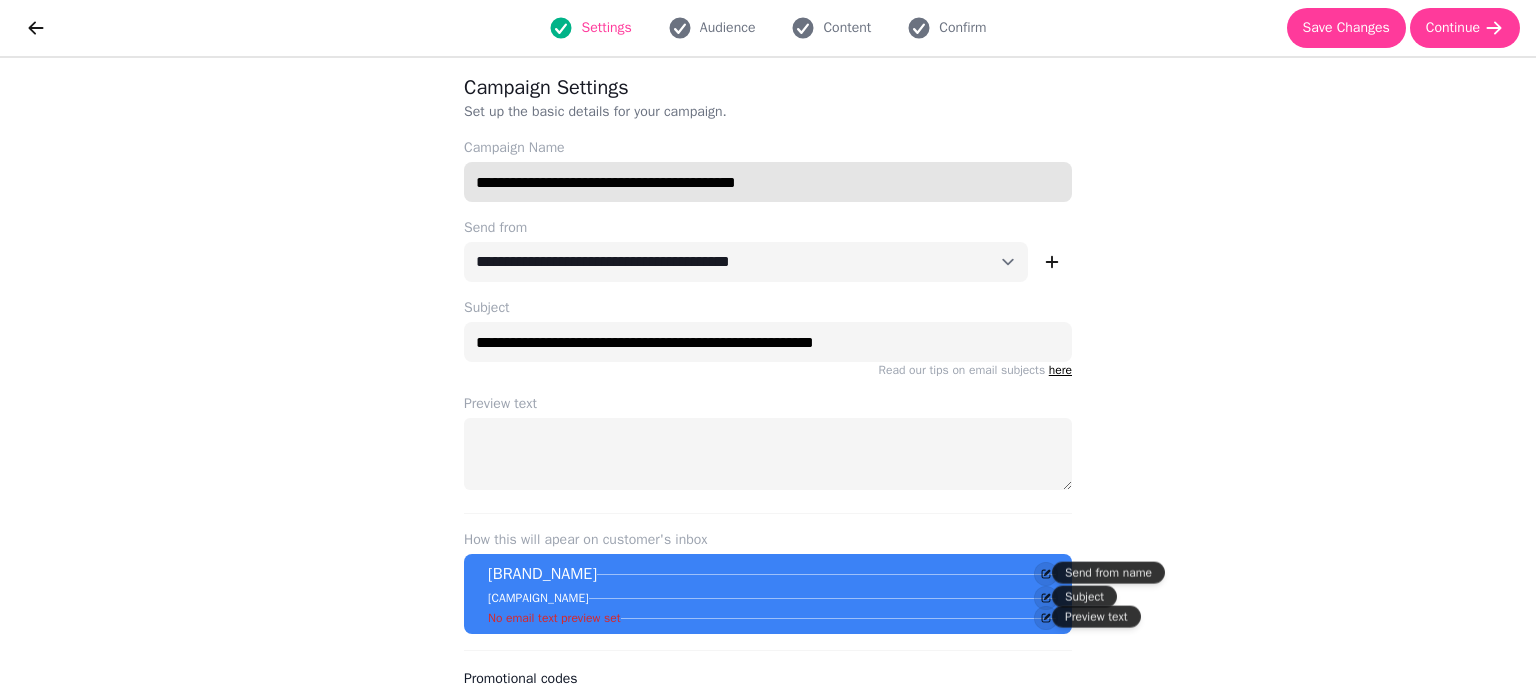 drag, startPoint x: 817, startPoint y: 182, endPoint x: 459, endPoint y: 136, distance: 360.9432 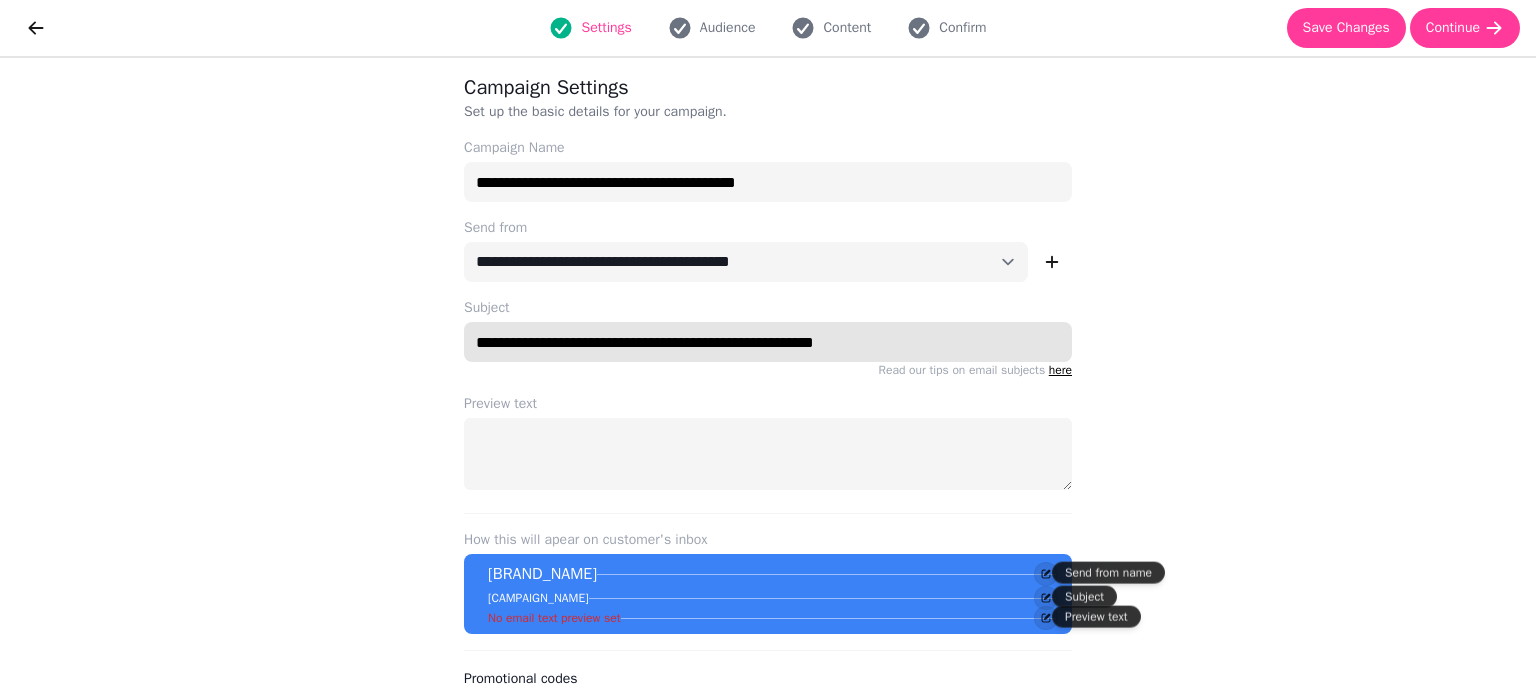 drag, startPoint x: 928, startPoint y: 341, endPoint x: 405, endPoint y: 303, distance: 524.37866 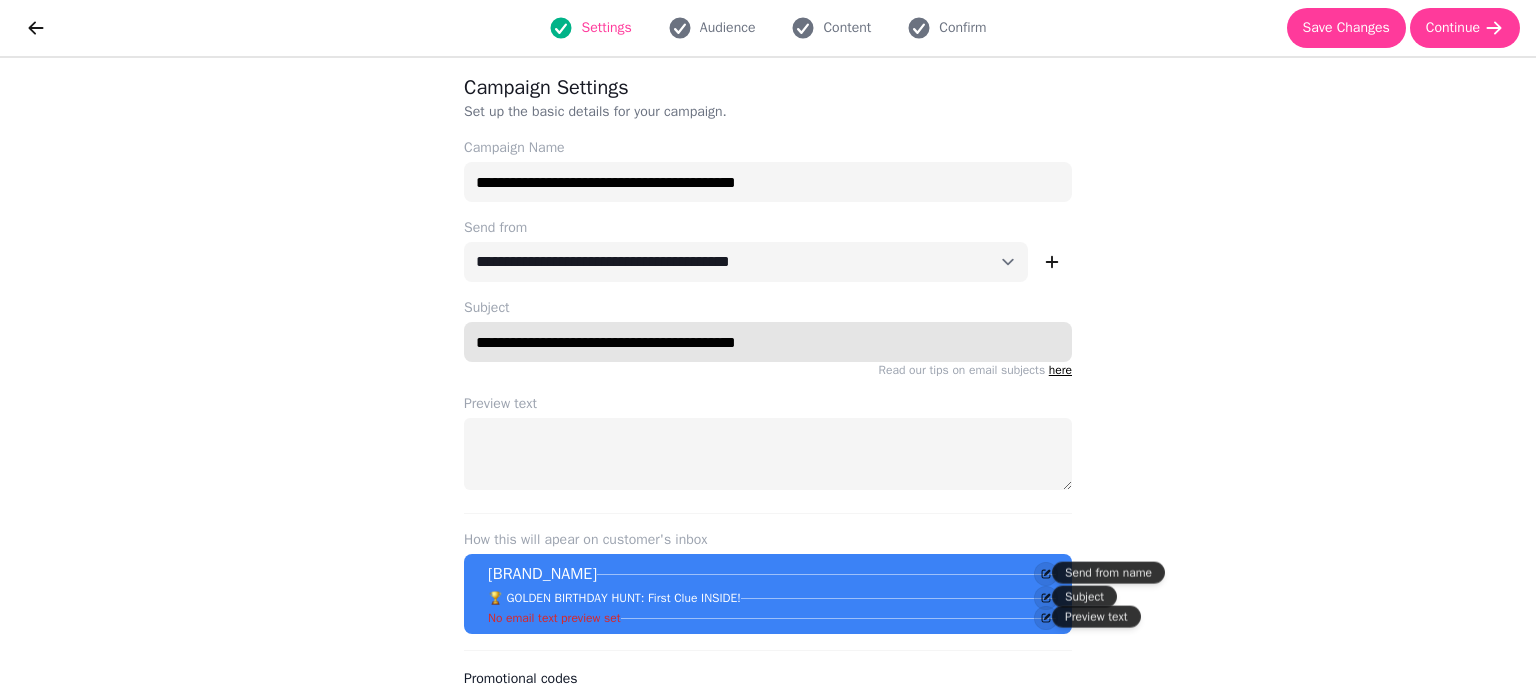 type on "**********" 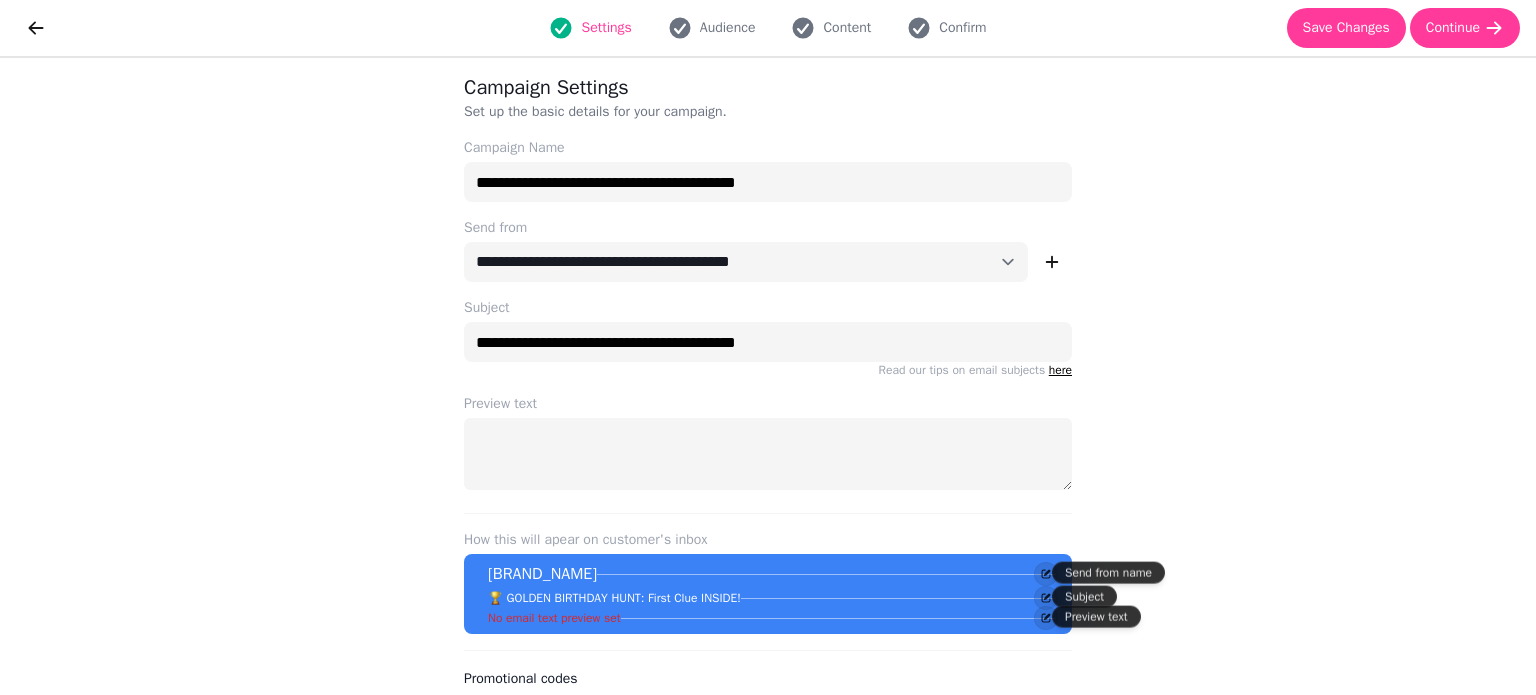 click on "Preview text" at bounding box center (768, 404) 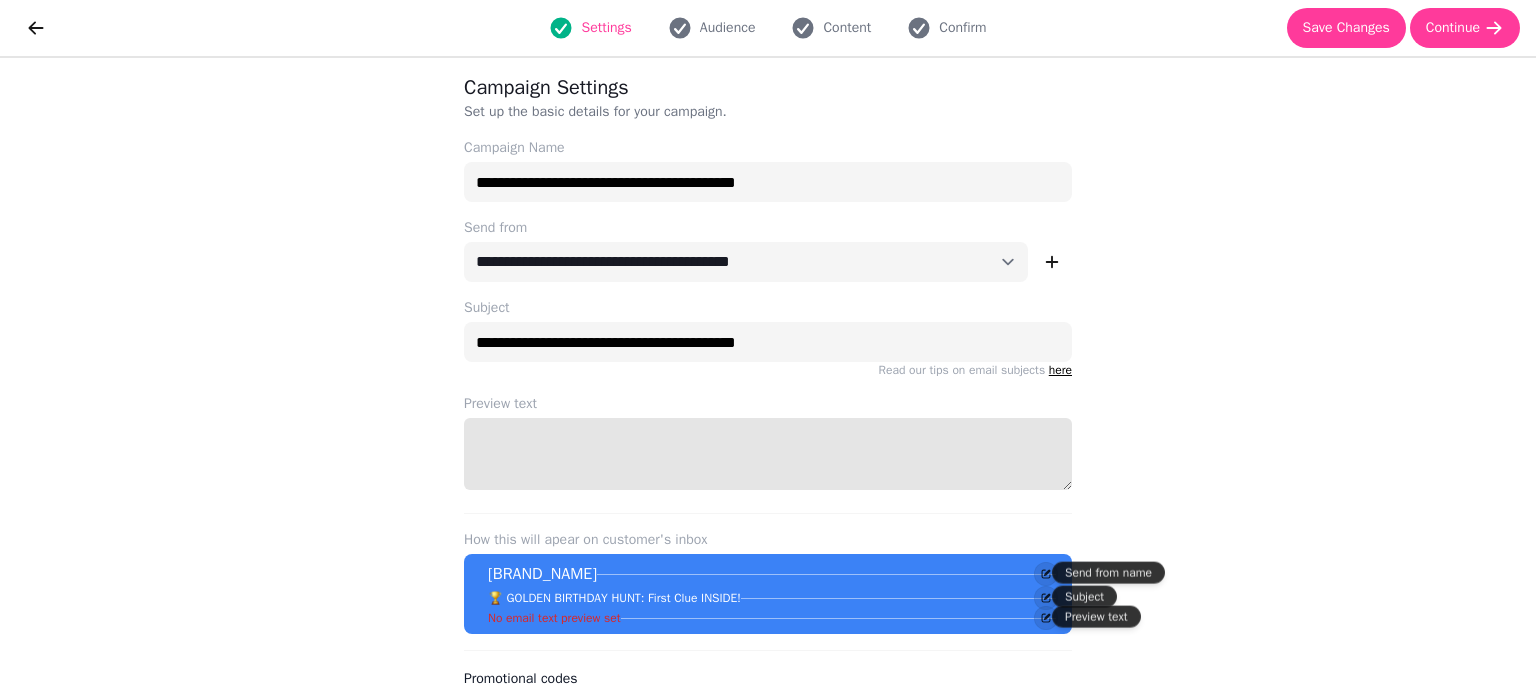 click on "Preview text" at bounding box center (768, 454) 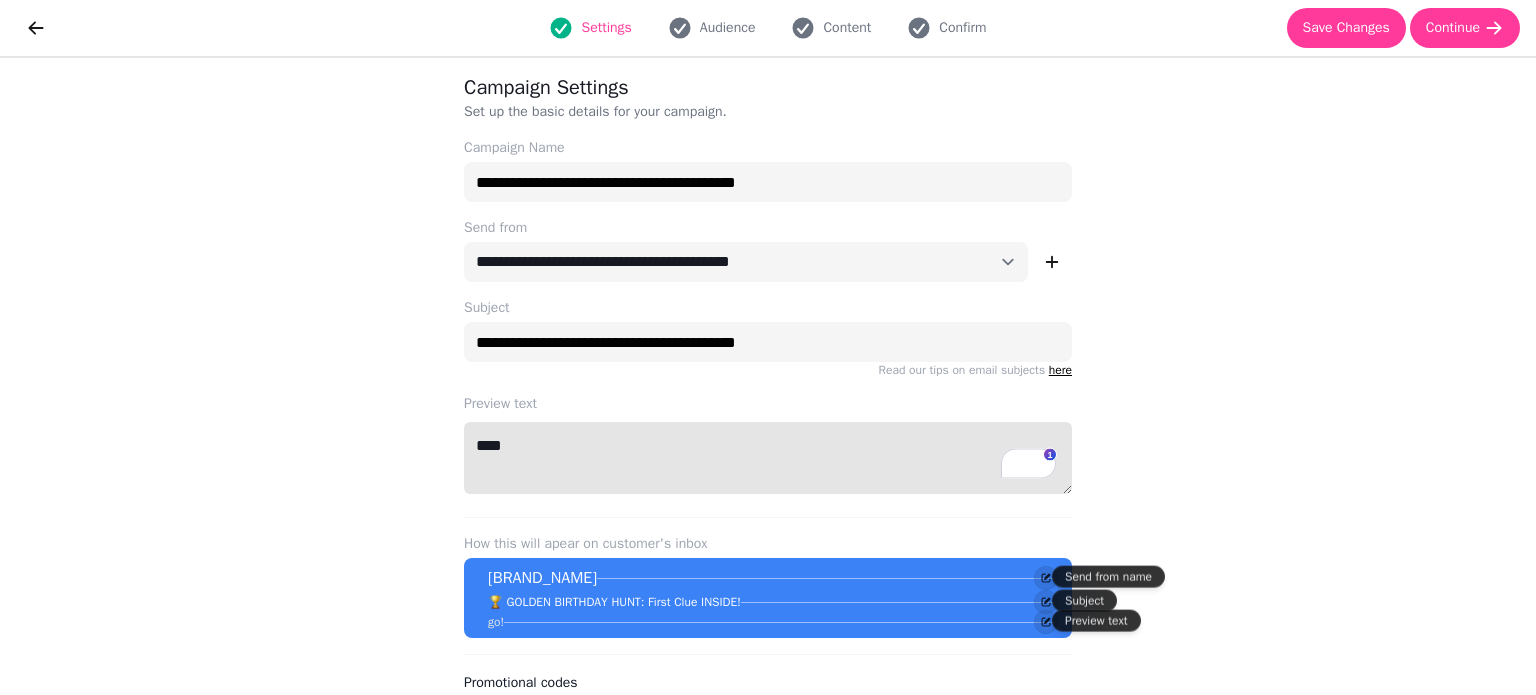 click on "***" at bounding box center (768, 458) 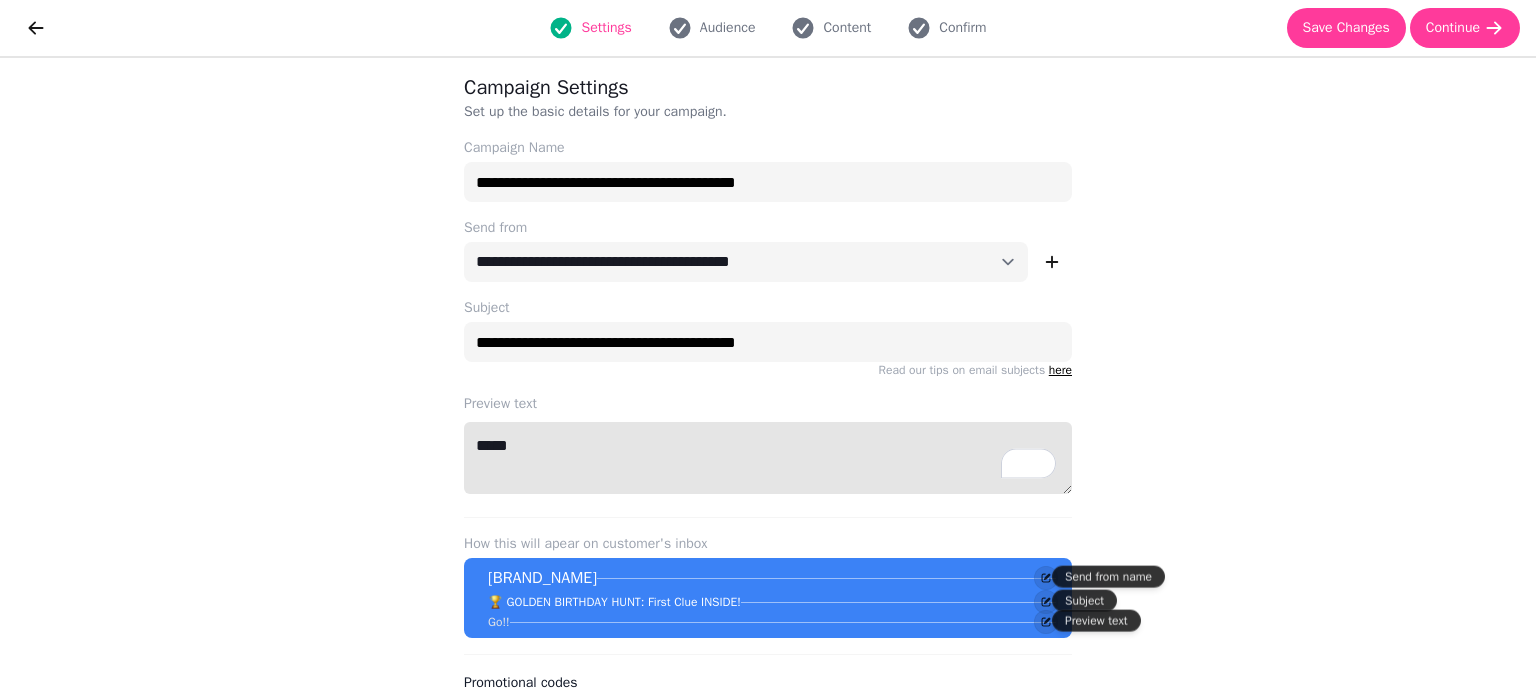 click on "****" at bounding box center (768, 458) 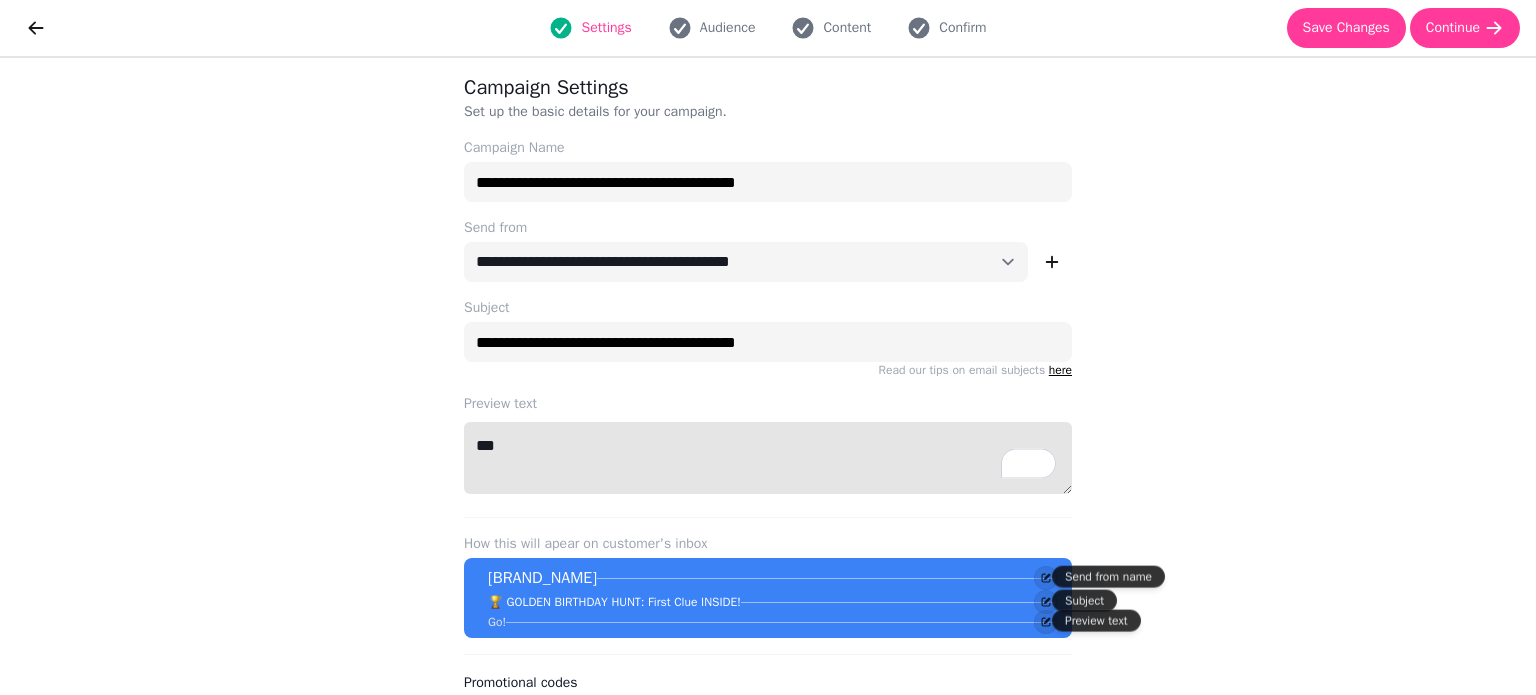 drag, startPoint x: 509, startPoint y: 447, endPoint x: 446, endPoint y: 448, distance: 63.007935 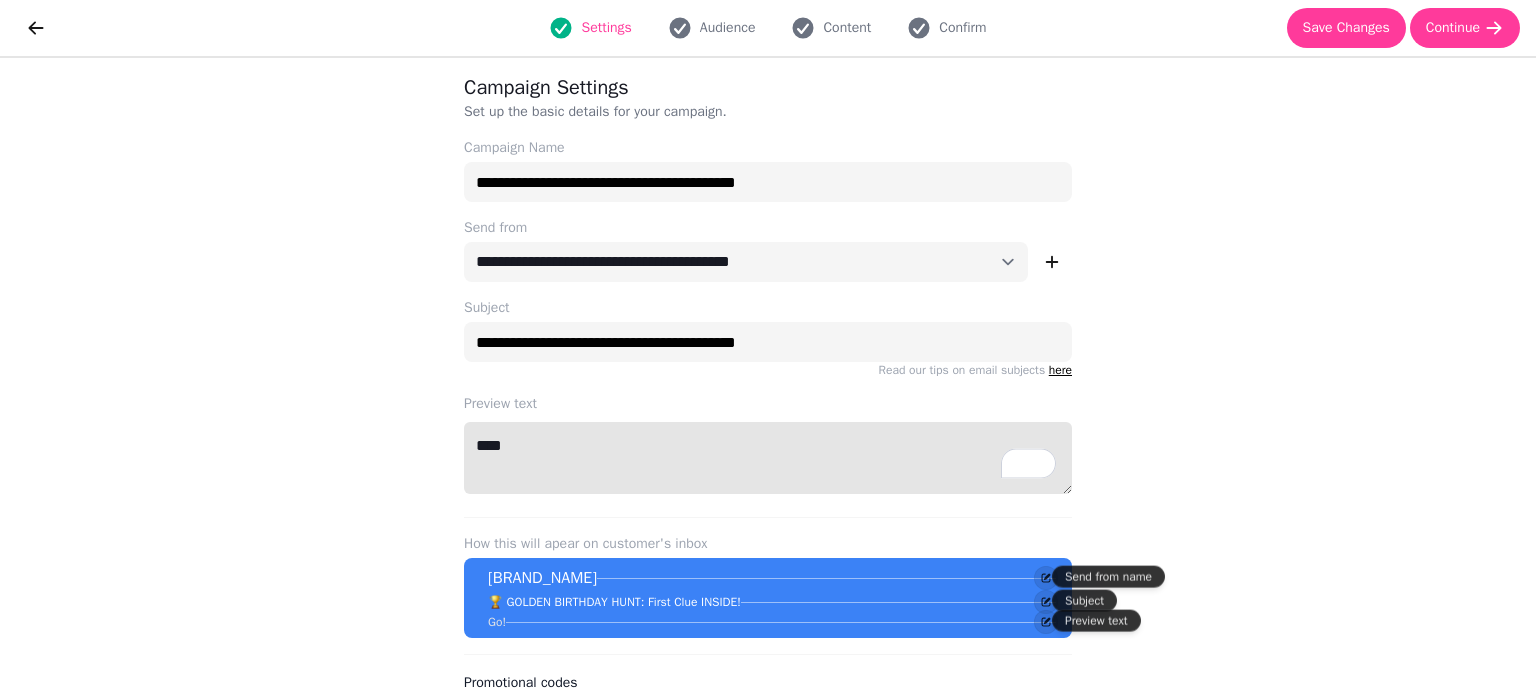 paste on "****" 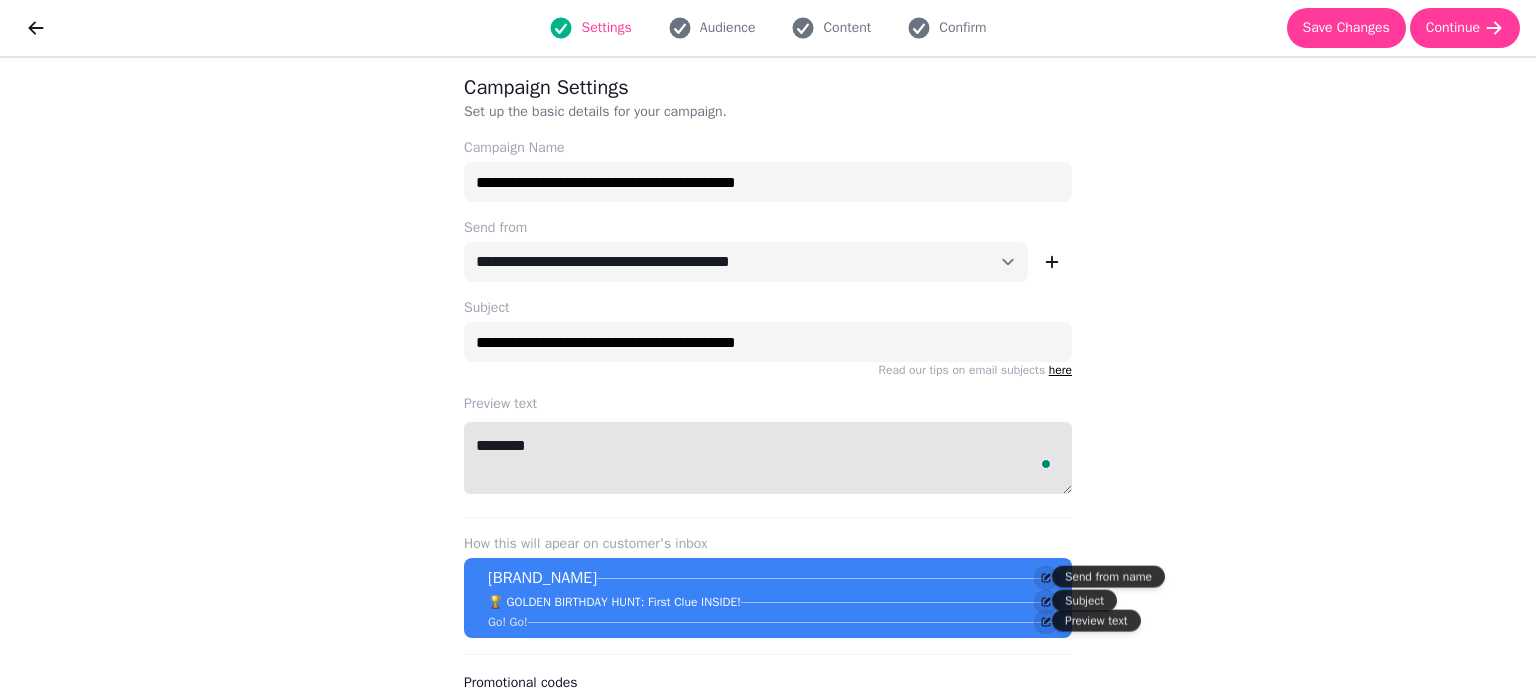 paste on "****" 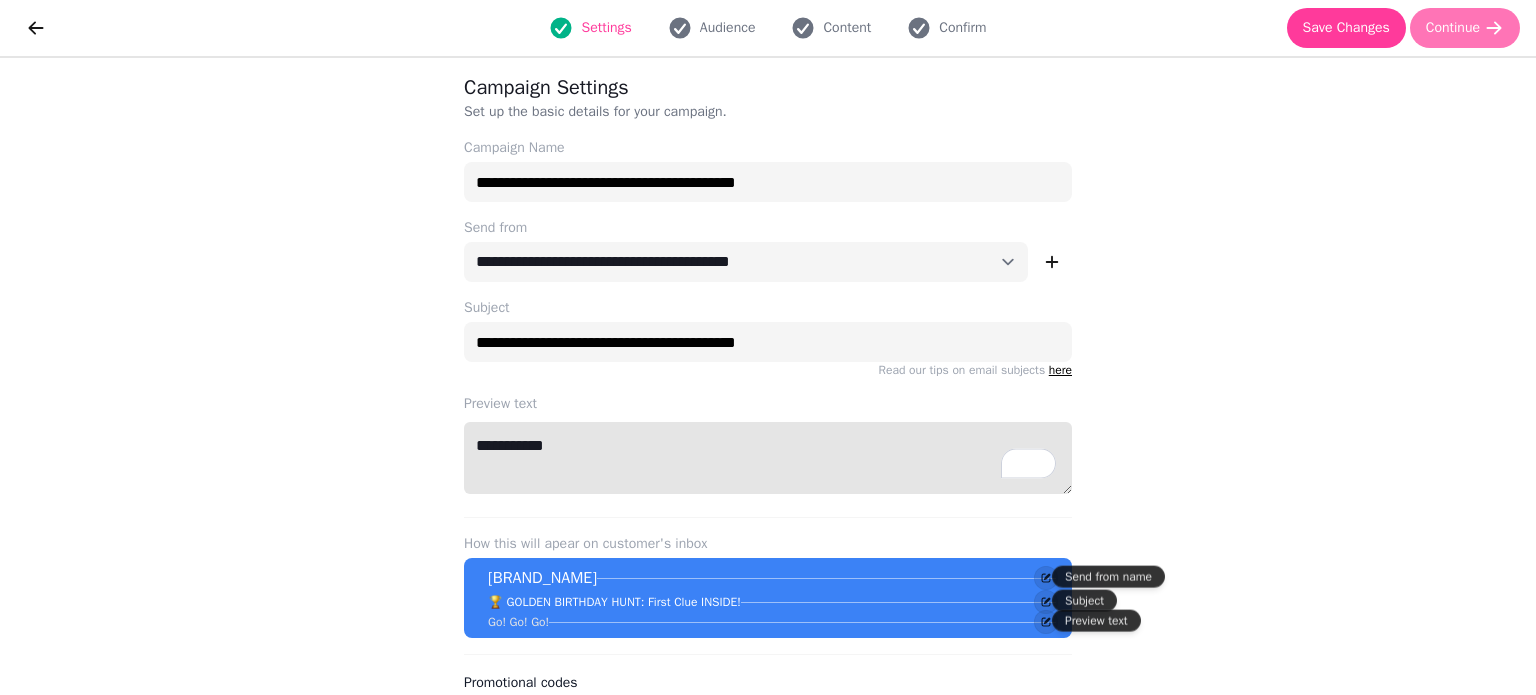 type on "**********" 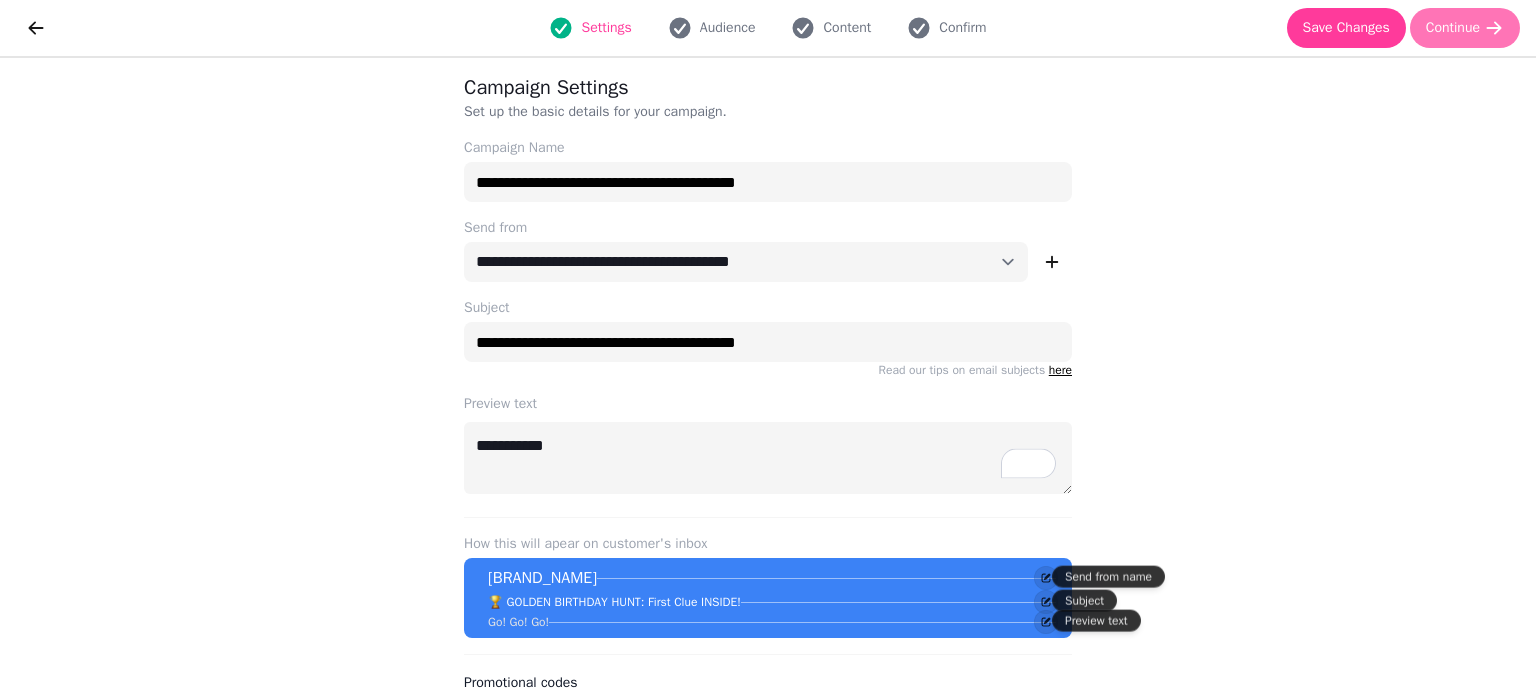 click on "Continue" at bounding box center [1453, 28] 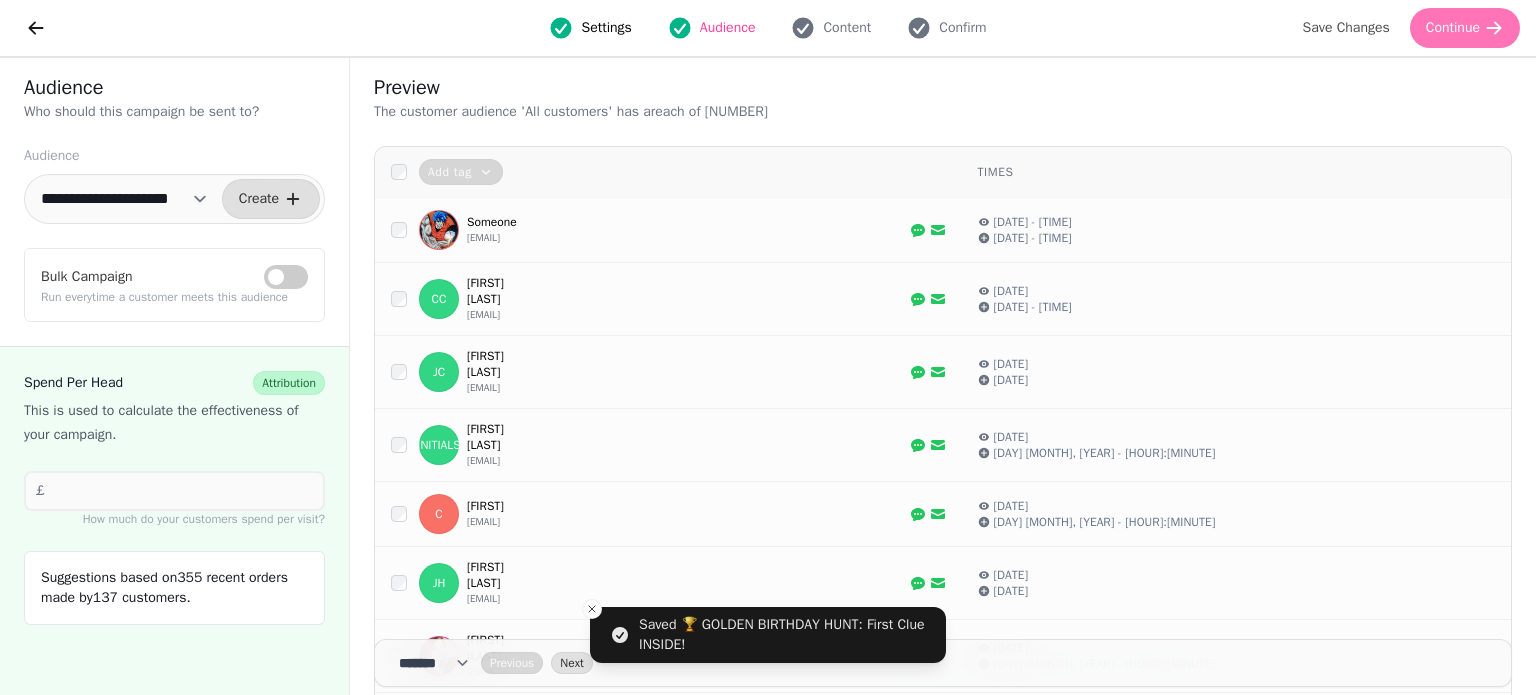 click 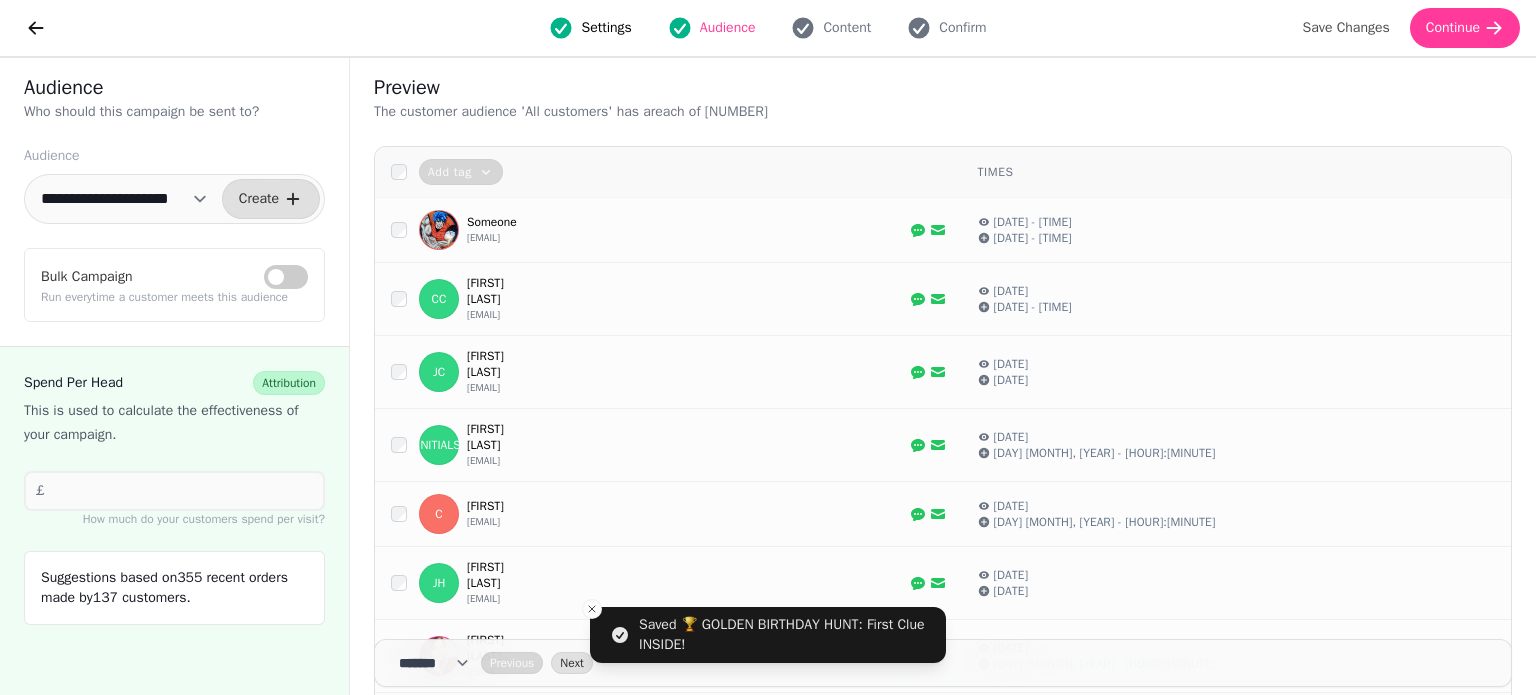 click 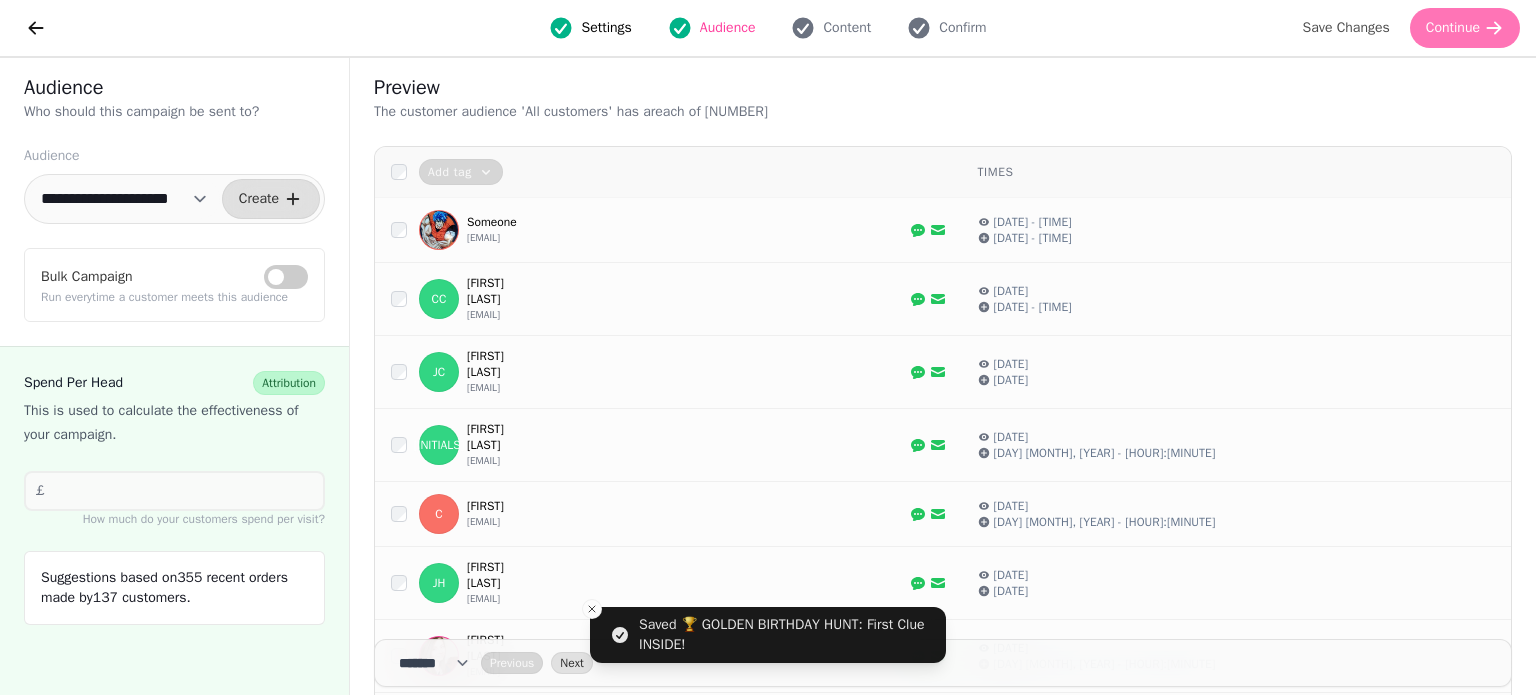 click on "Continue" at bounding box center (1465, 28) 